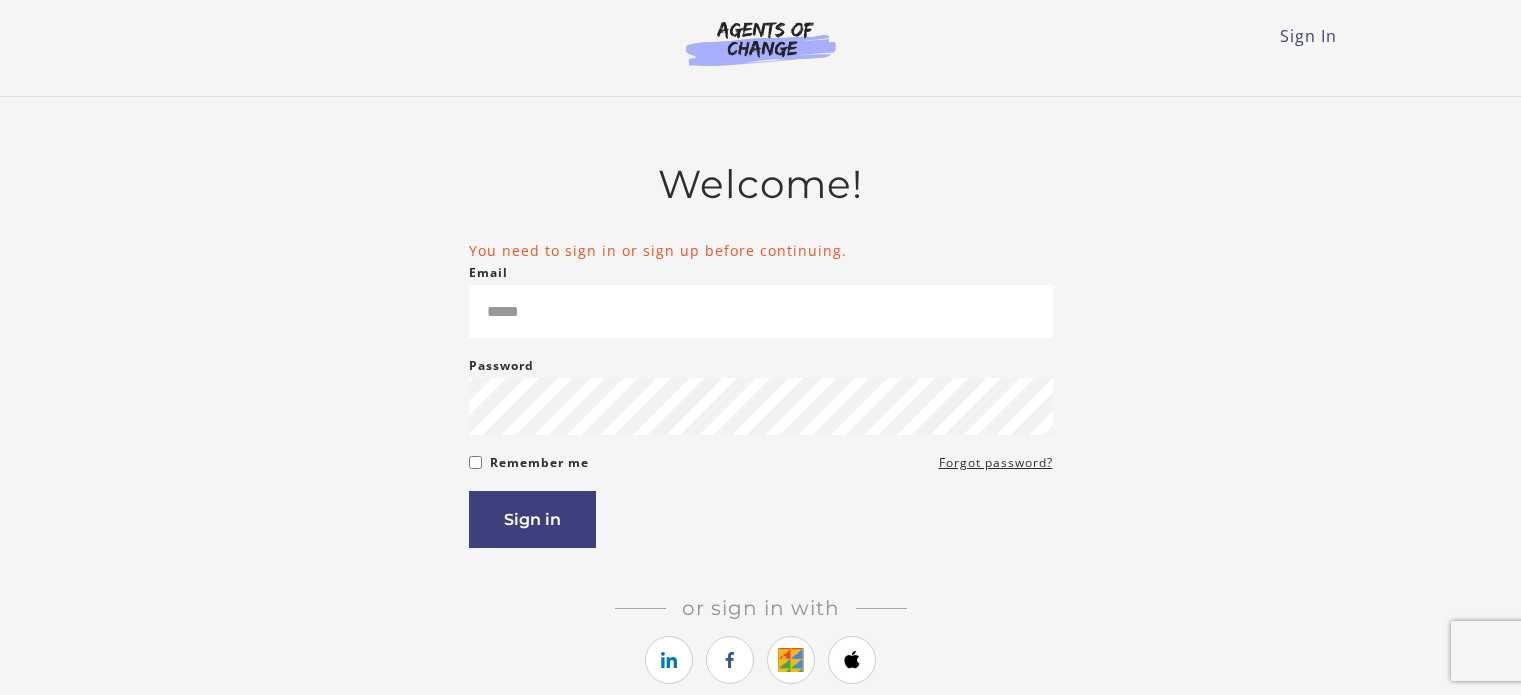 scroll, scrollTop: 0, scrollLeft: 0, axis: both 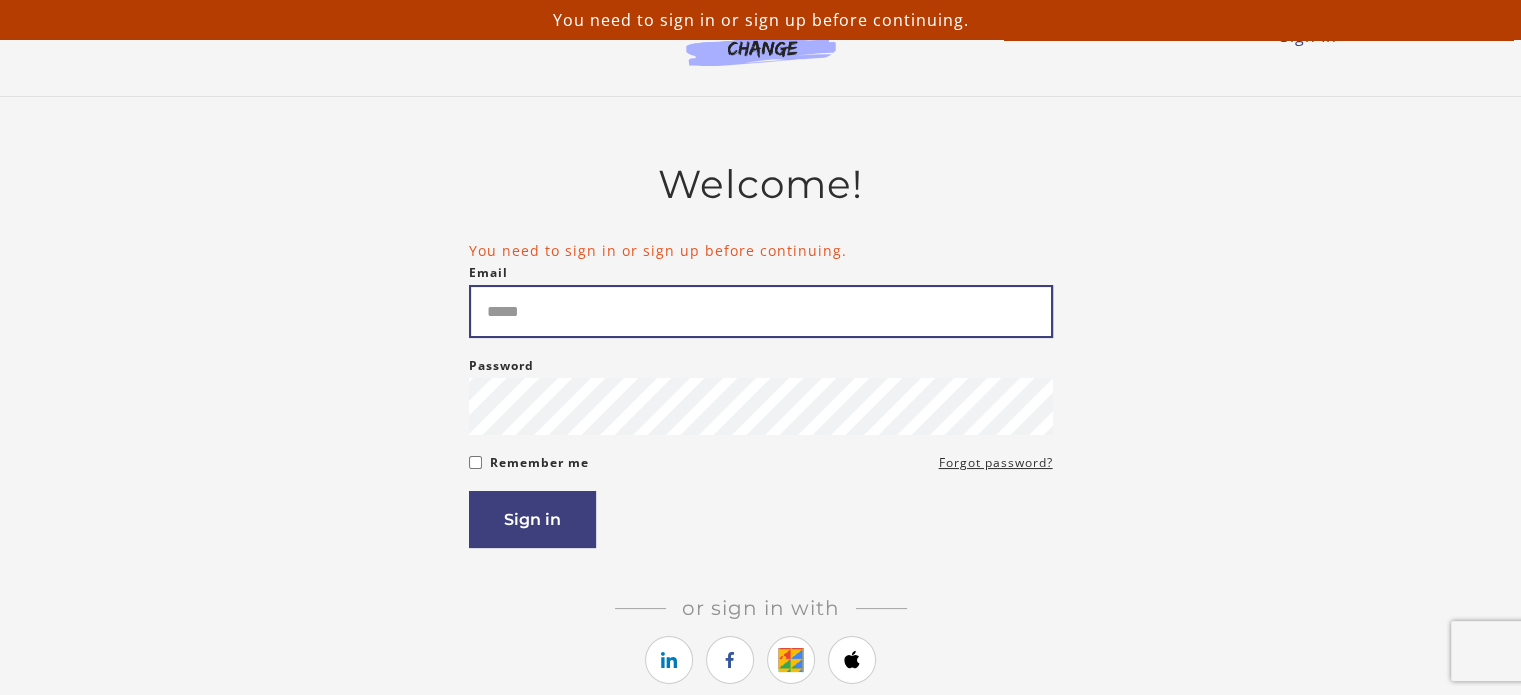 click on "Email" at bounding box center [761, 311] 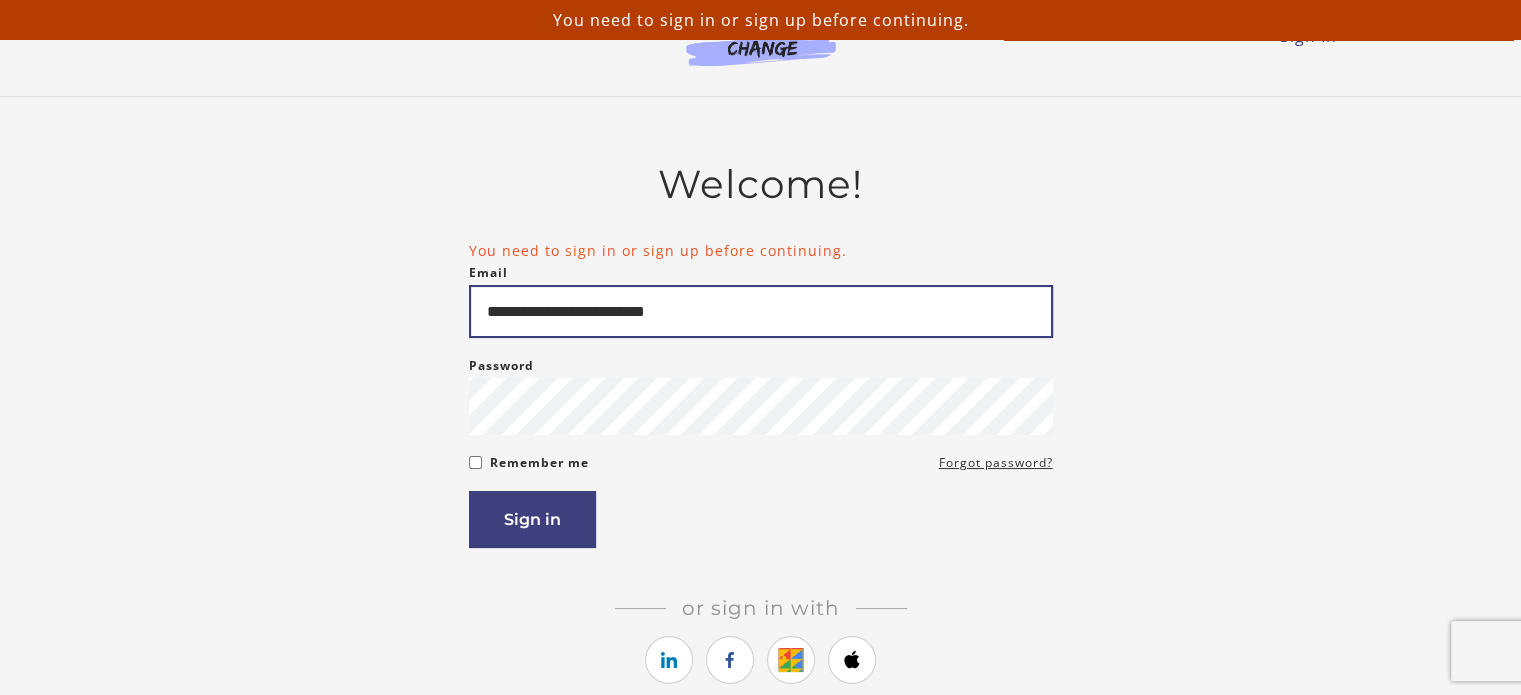 type on "**********" 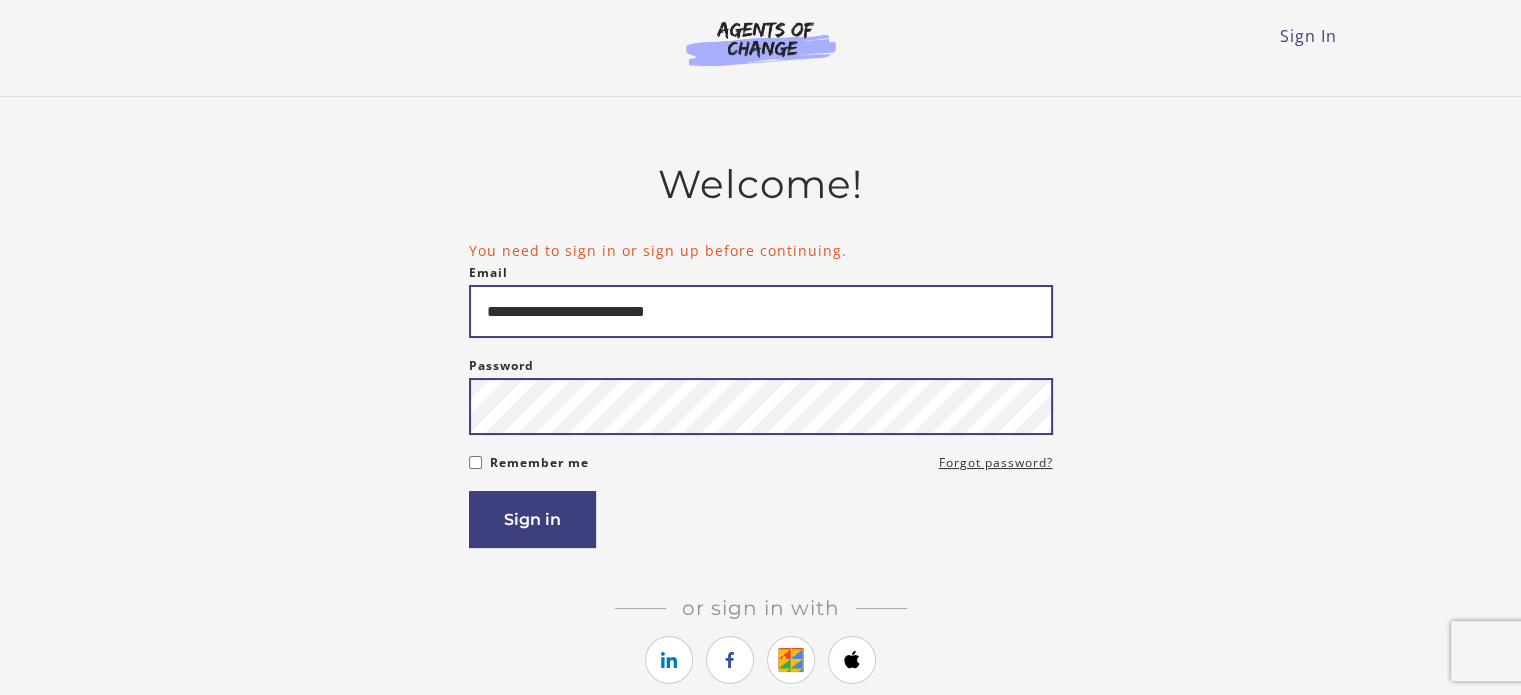 click on "Sign in" at bounding box center [532, 519] 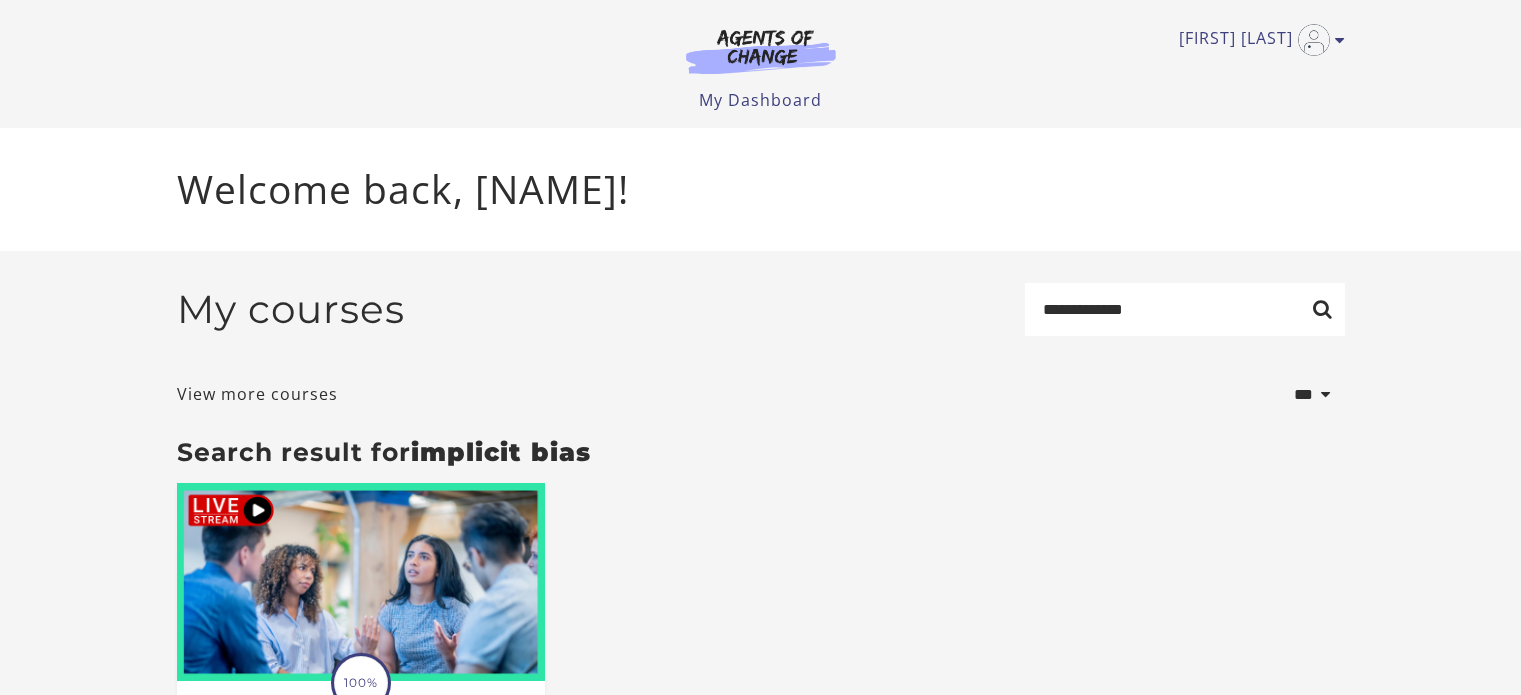 scroll, scrollTop: 0, scrollLeft: 0, axis: both 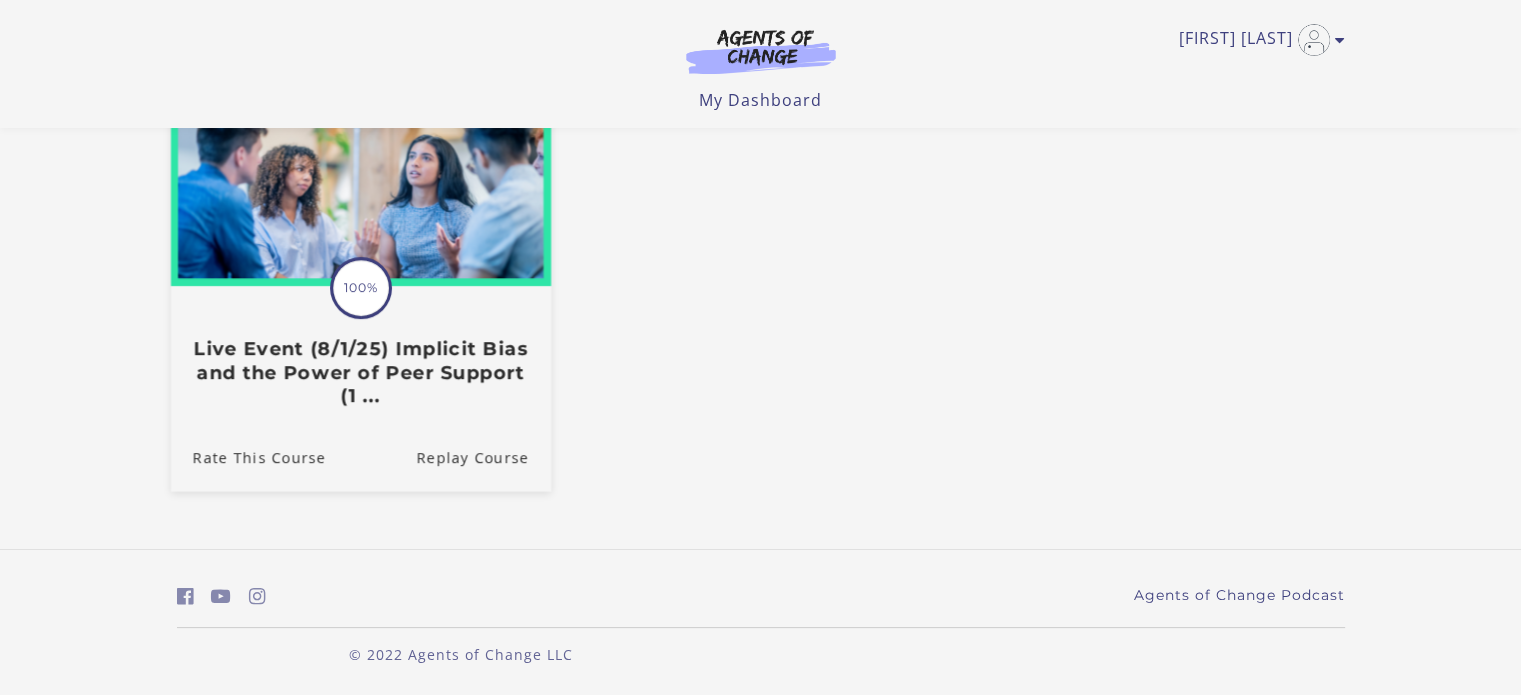 click on "Live Event (8/1/25) Implicit Bias and the Power of Peer Support (1 ..." at bounding box center [360, 373] 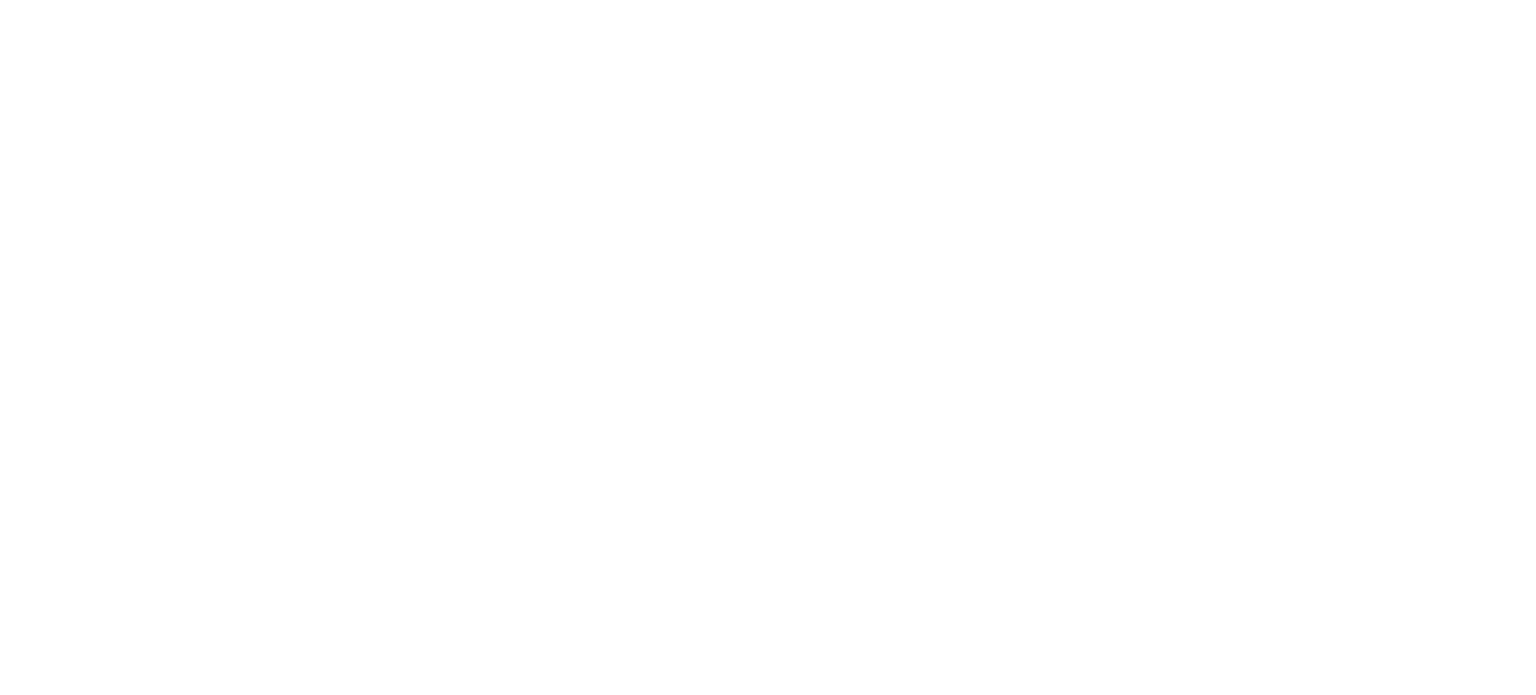 scroll, scrollTop: 0, scrollLeft: 0, axis: both 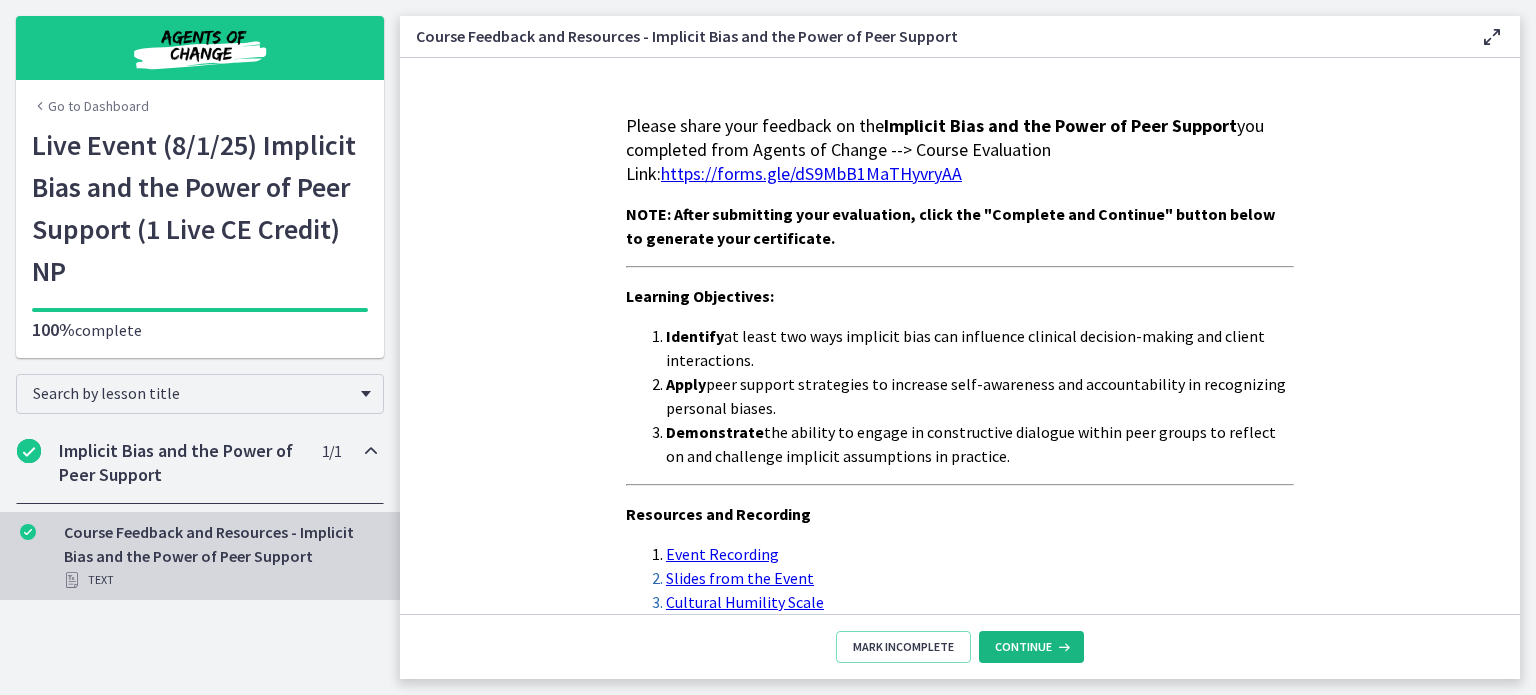 click on "Continue" at bounding box center (1023, 647) 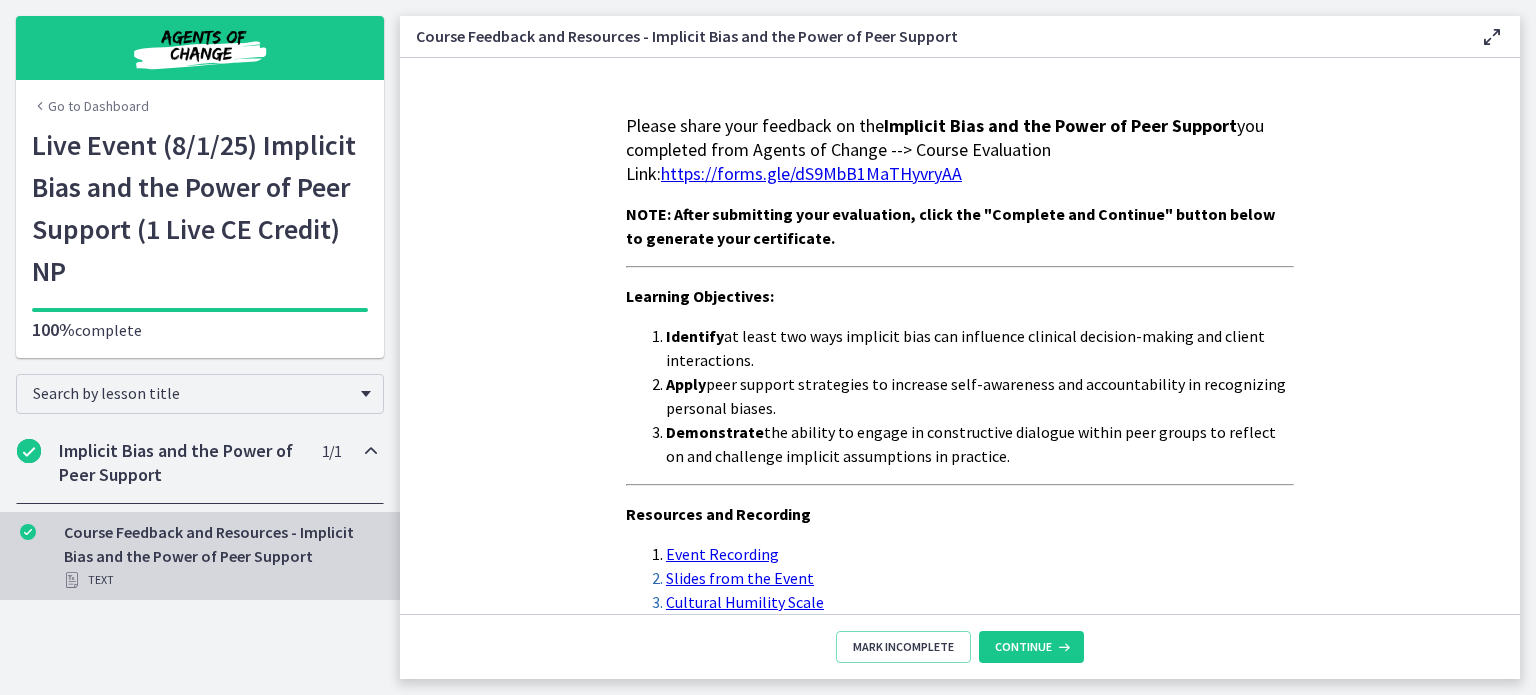 scroll, scrollTop: 120, scrollLeft: 0, axis: vertical 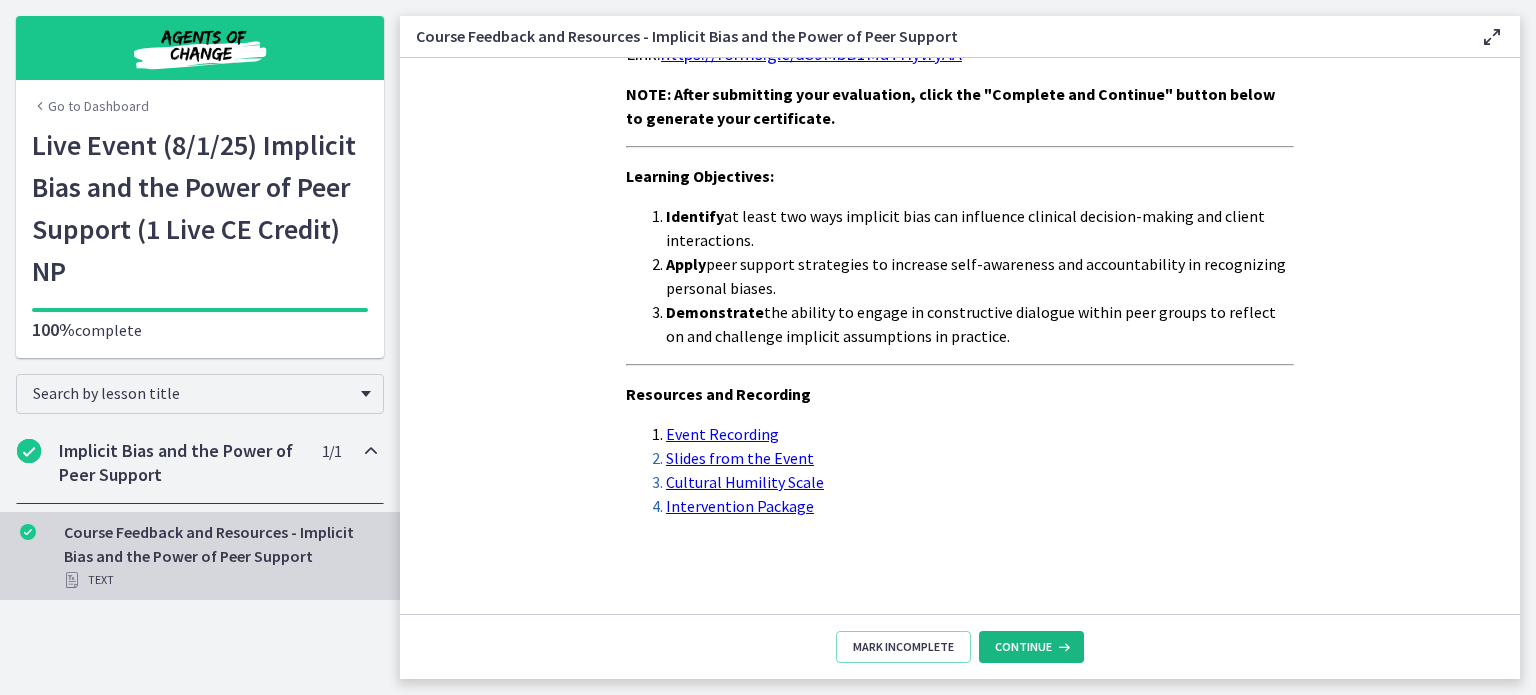 click on "Continue" at bounding box center [1023, 647] 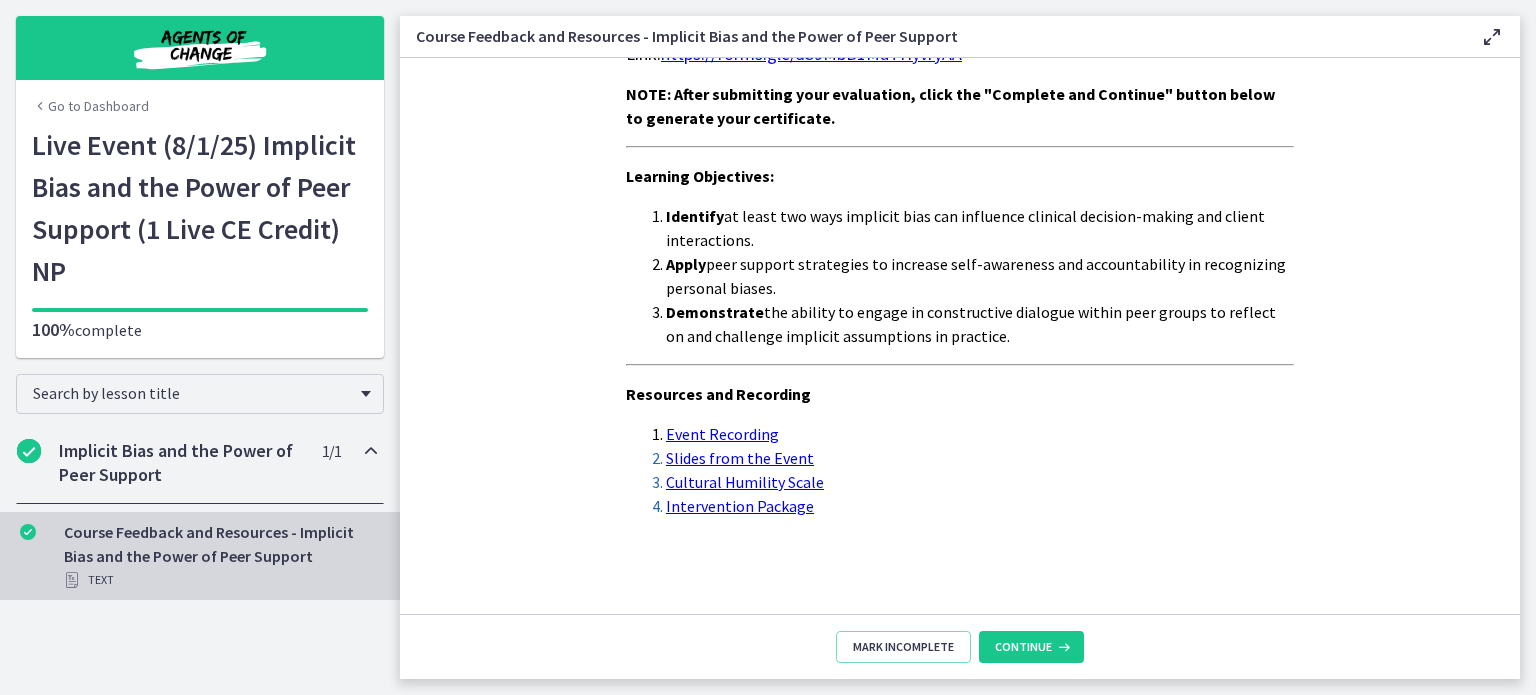click on "https://forms.gle/dS9MbB1MaTHyvryAA" at bounding box center [811, 53] 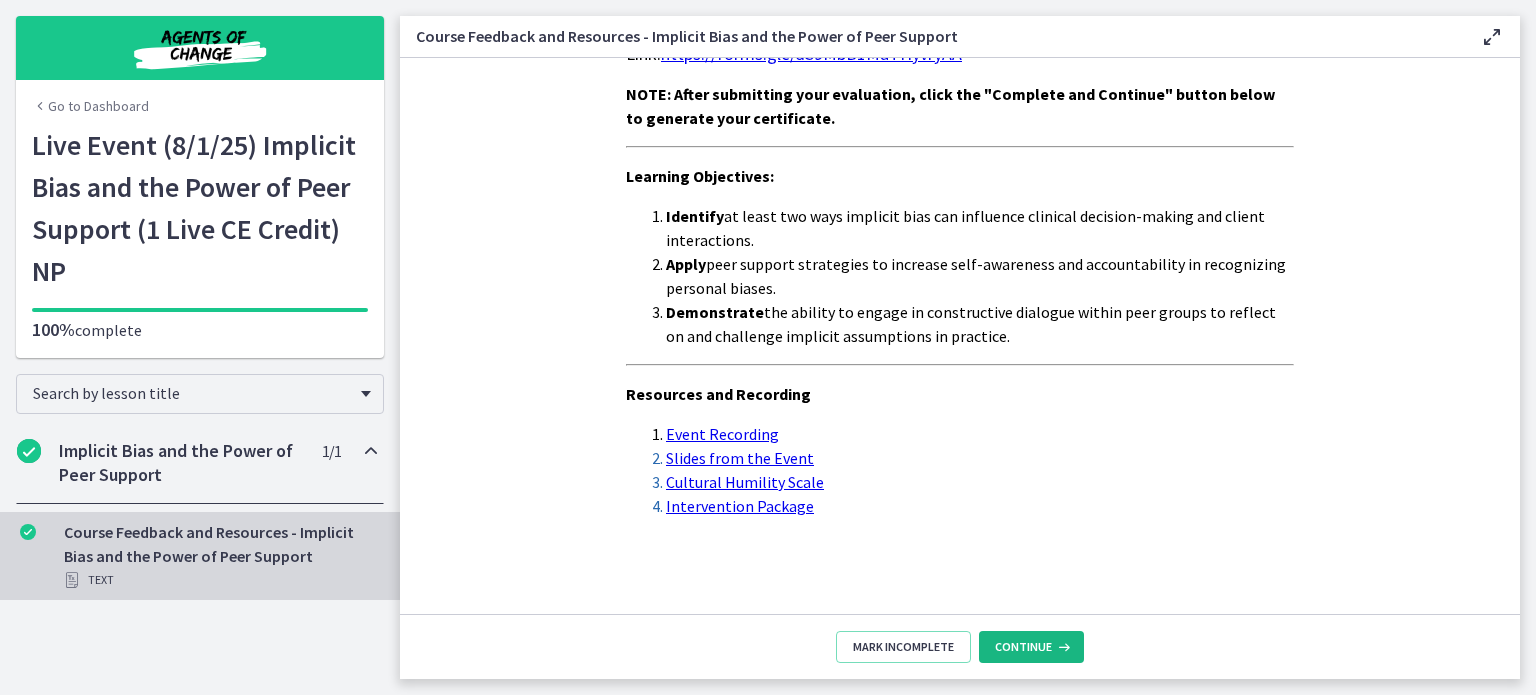 click on "Continue" at bounding box center (1023, 647) 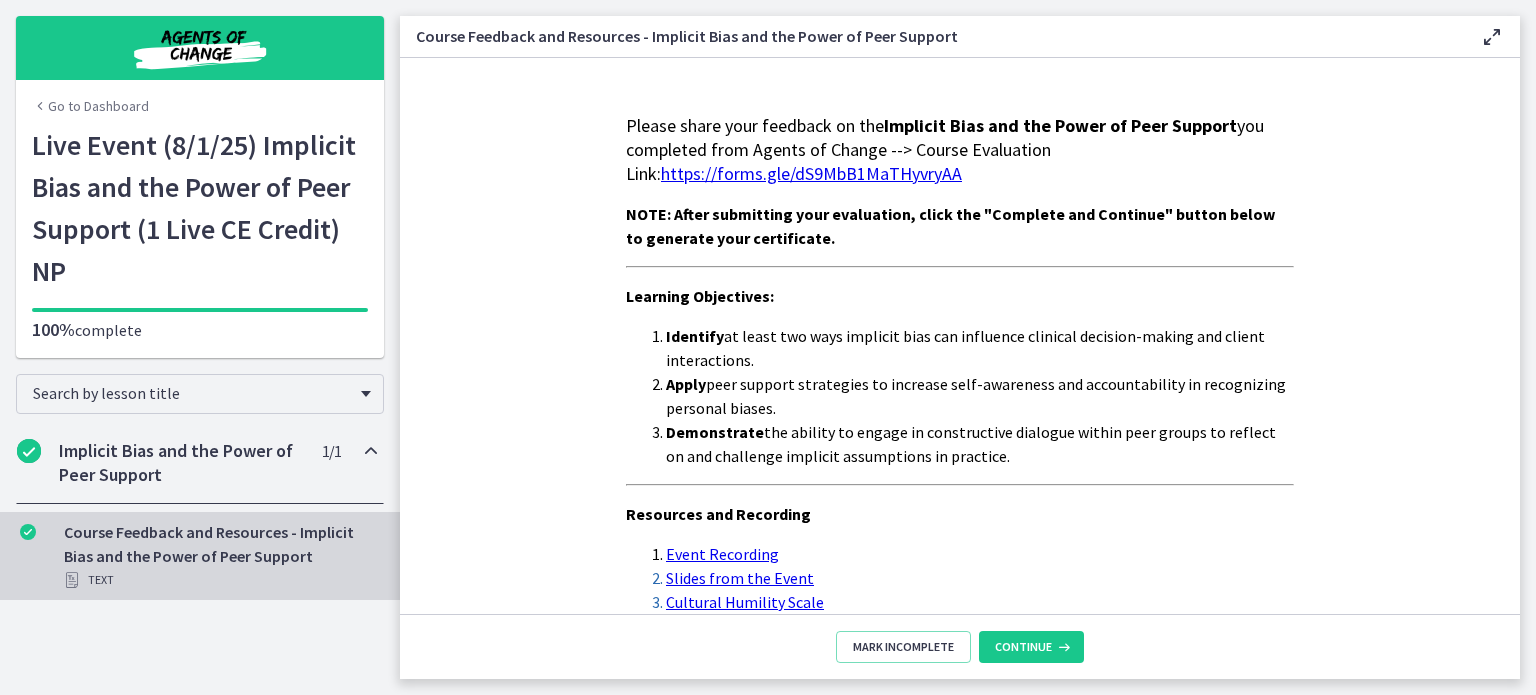 scroll, scrollTop: 120, scrollLeft: 0, axis: vertical 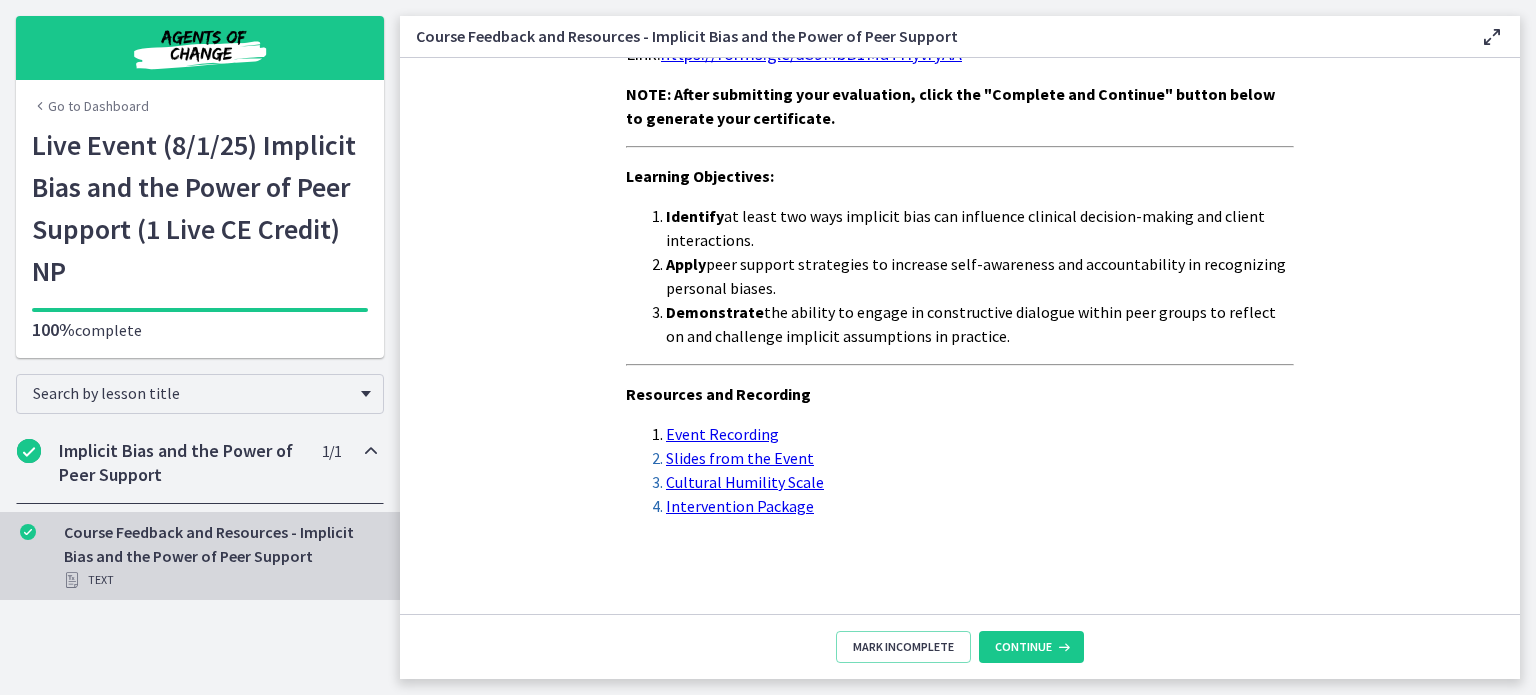 click on "Event Recording" at bounding box center (722, 434) 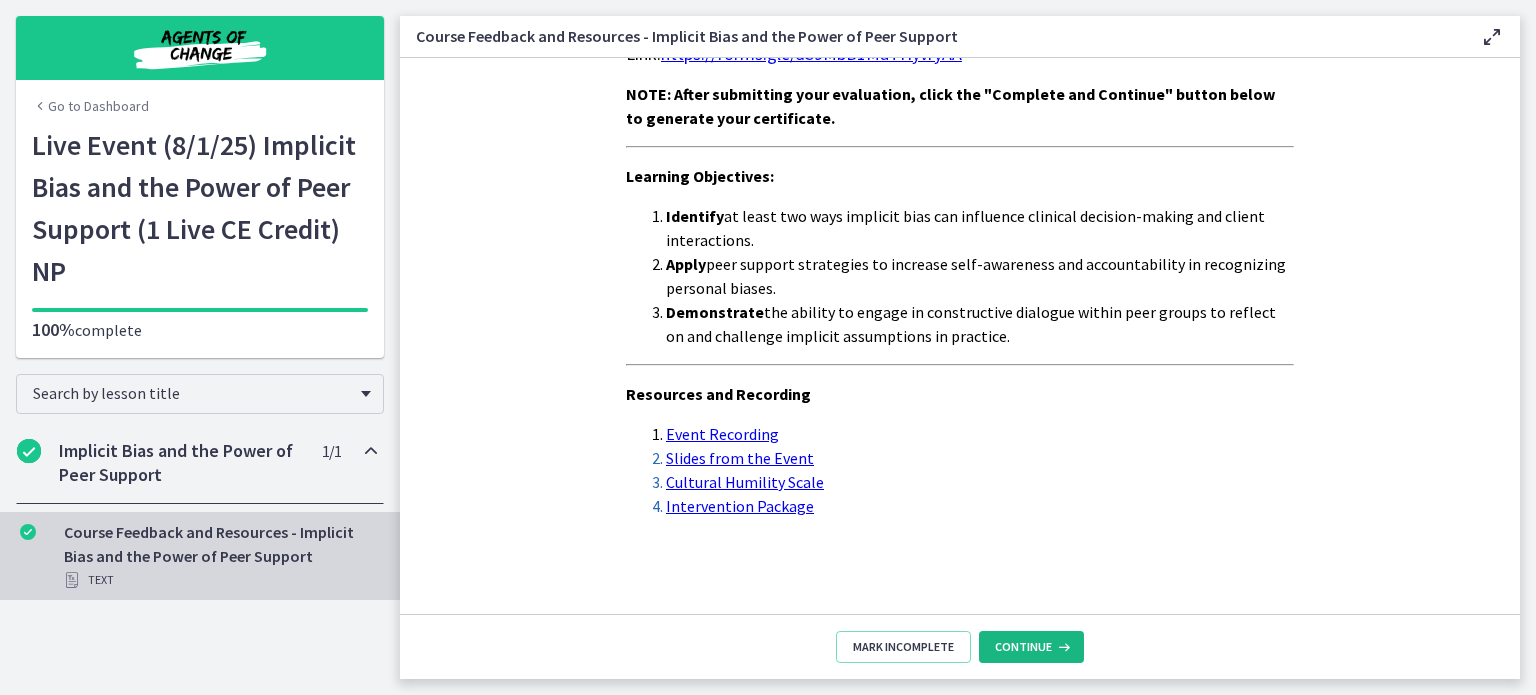 click on "Continue" at bounding box center [1031, 647] 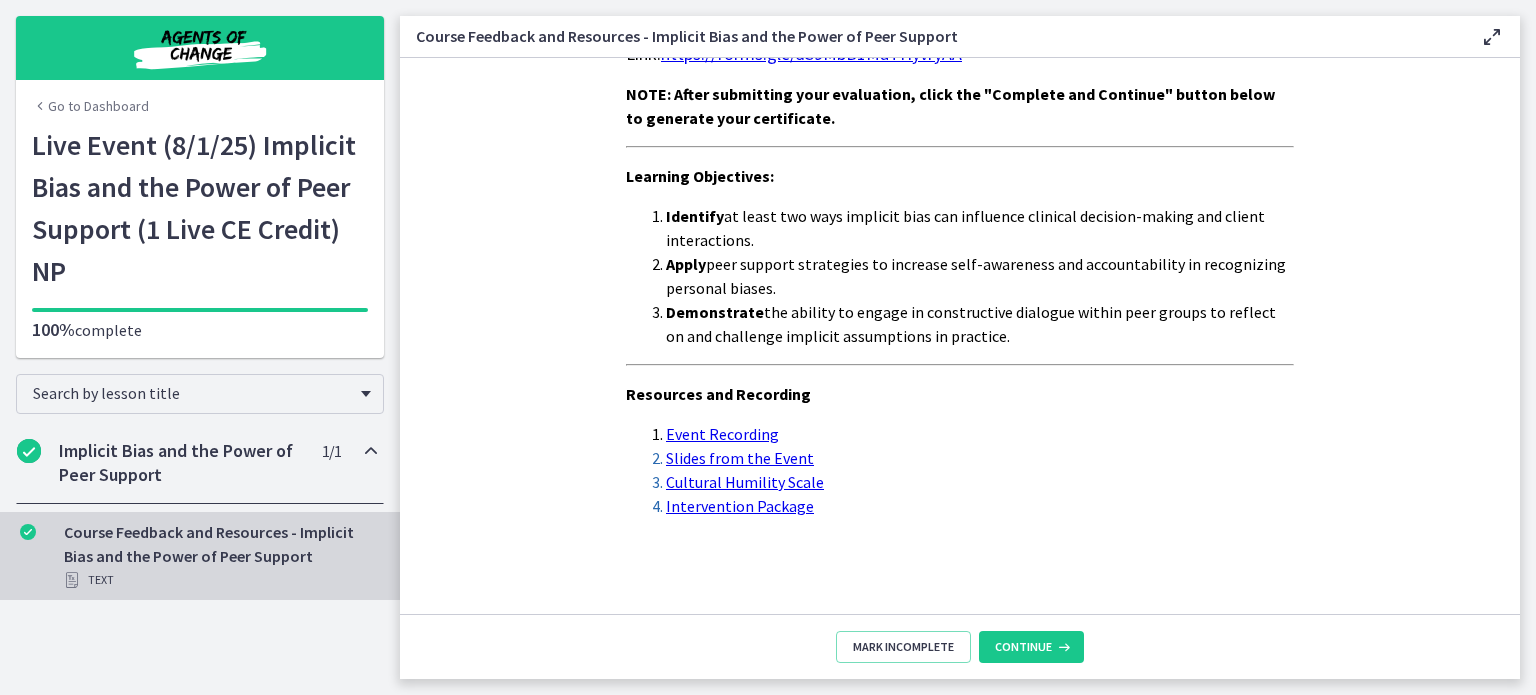 click on "Go to Dashboard" at bounding box center [90, 106] 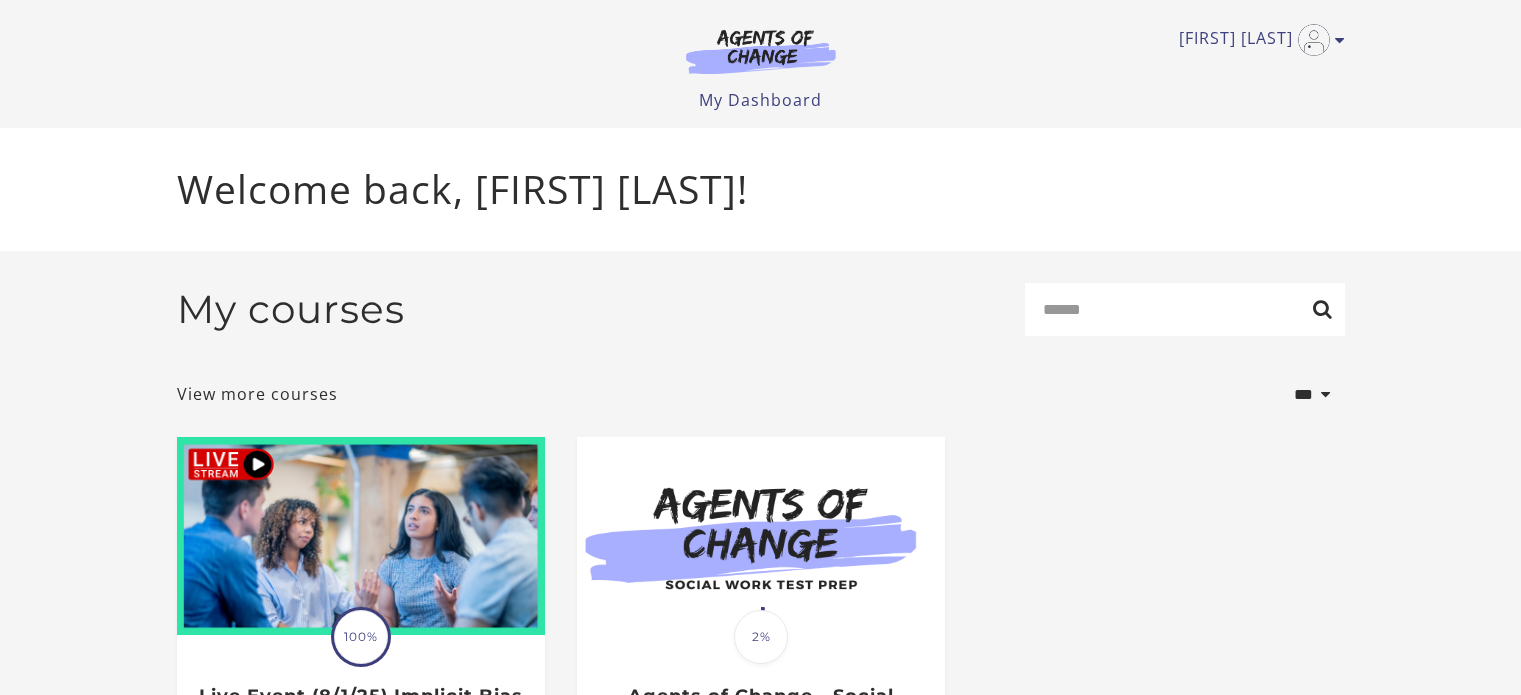 scroll, scrollTop: 0, scrollLeft: 0, axis: both 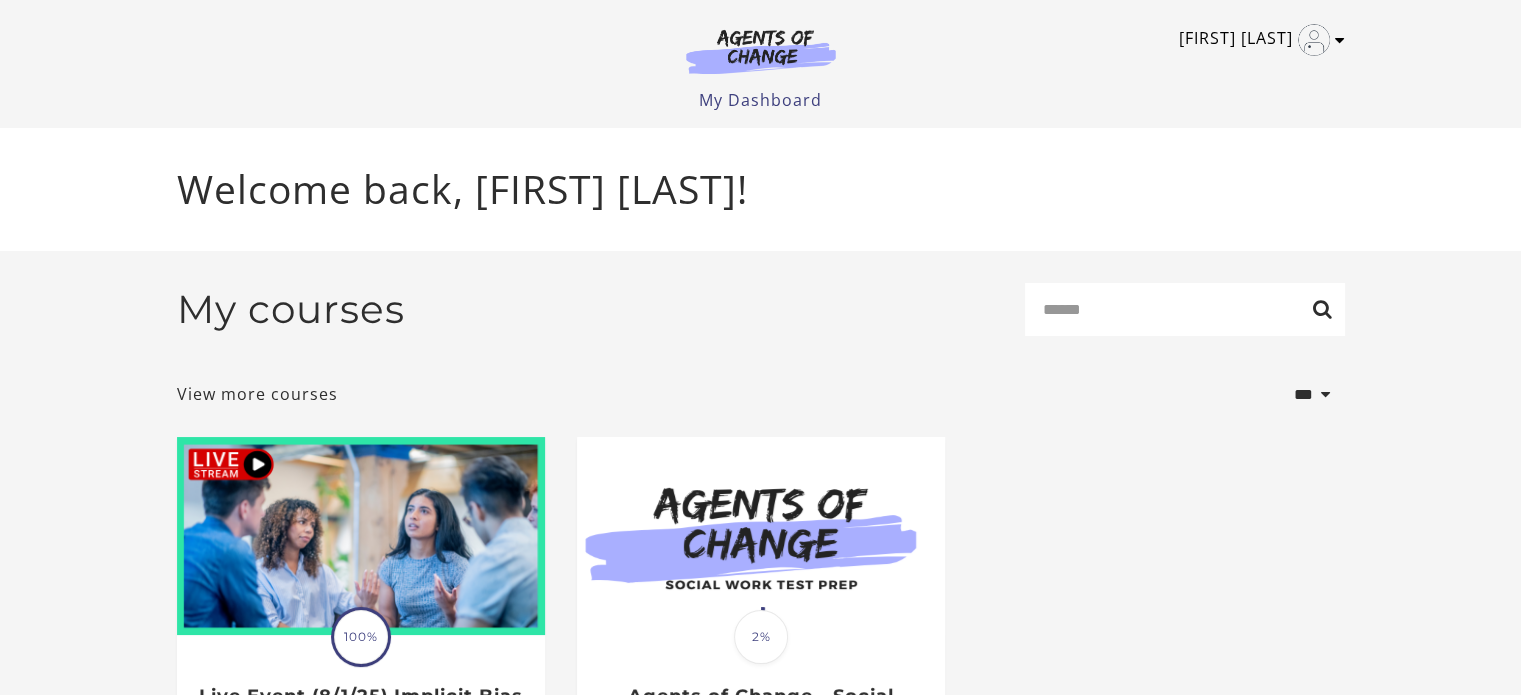 click at bounding box center (1340, 40) 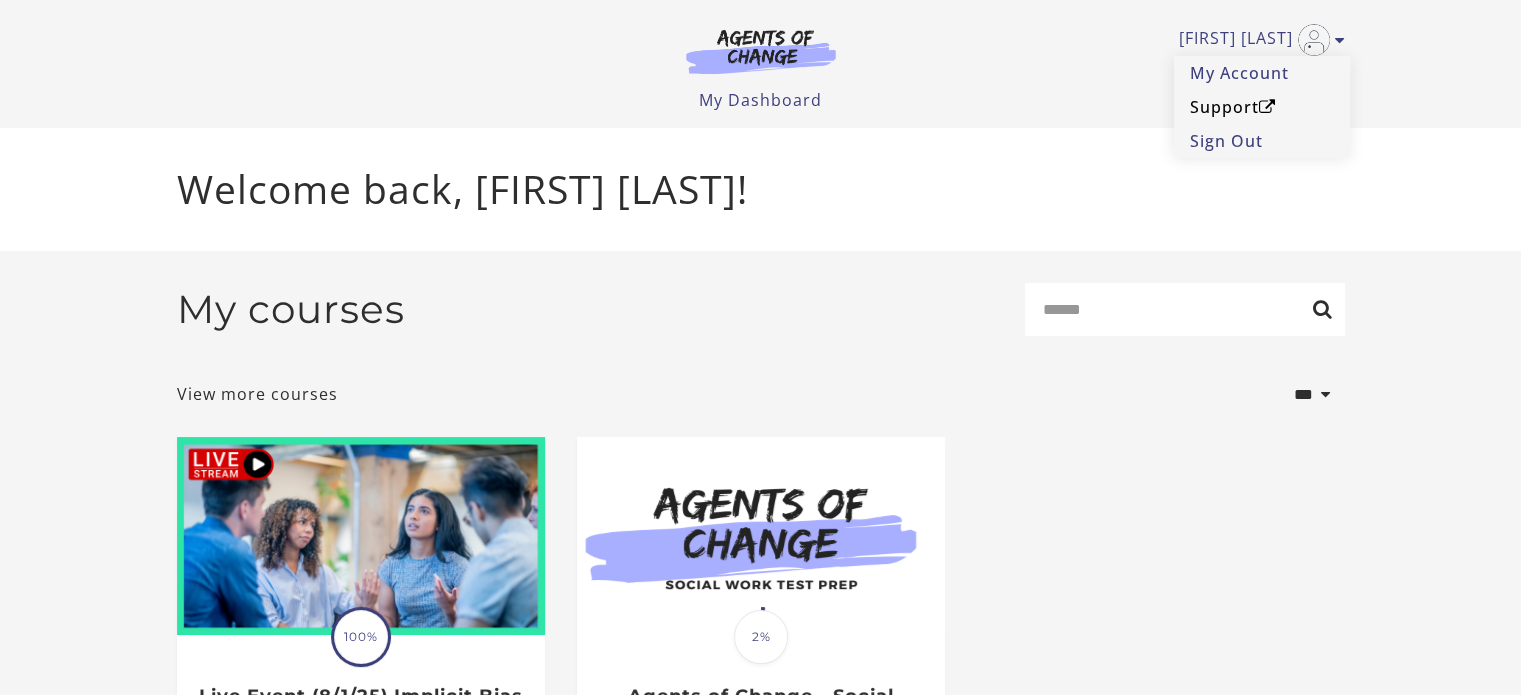 click on "Support" at bounding box center (1262, 107) 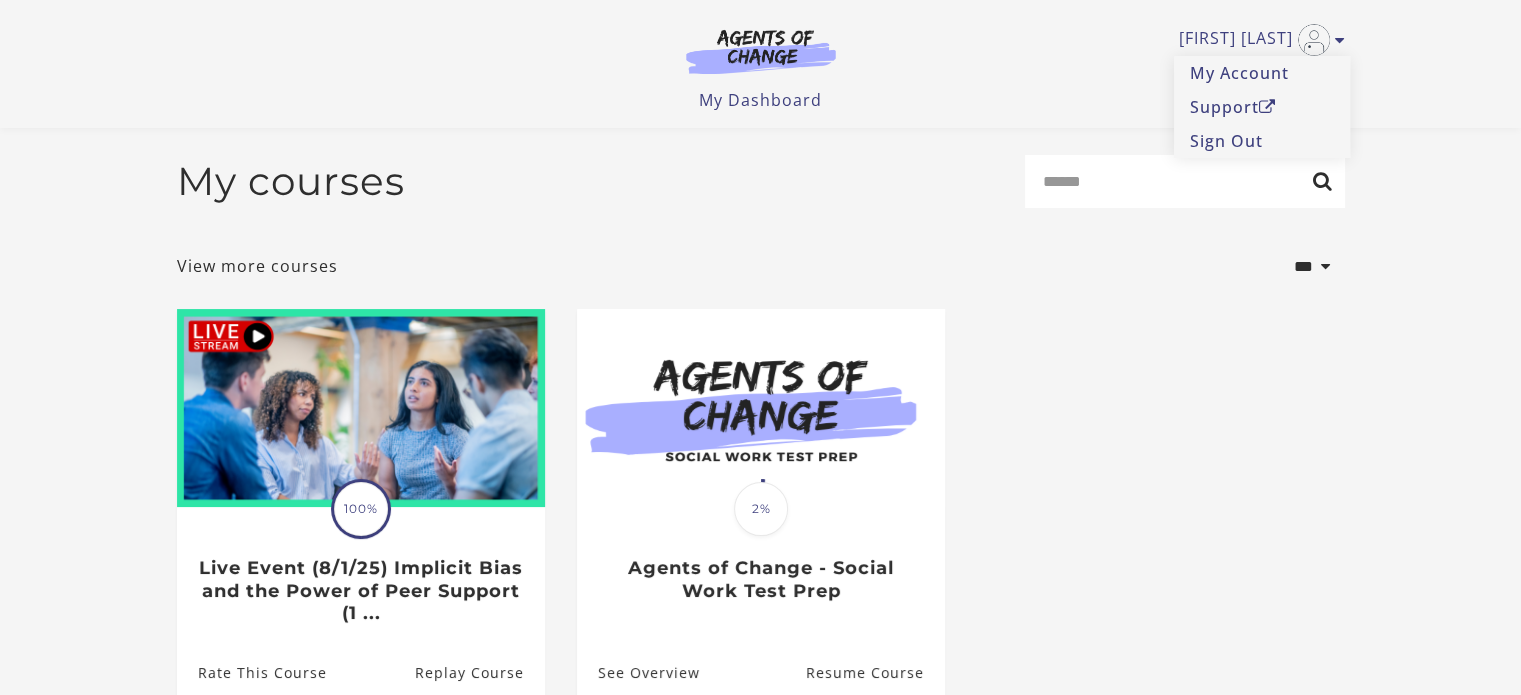 scroll, scrollTop: 224, scrollLeft: 0, axis: vertical 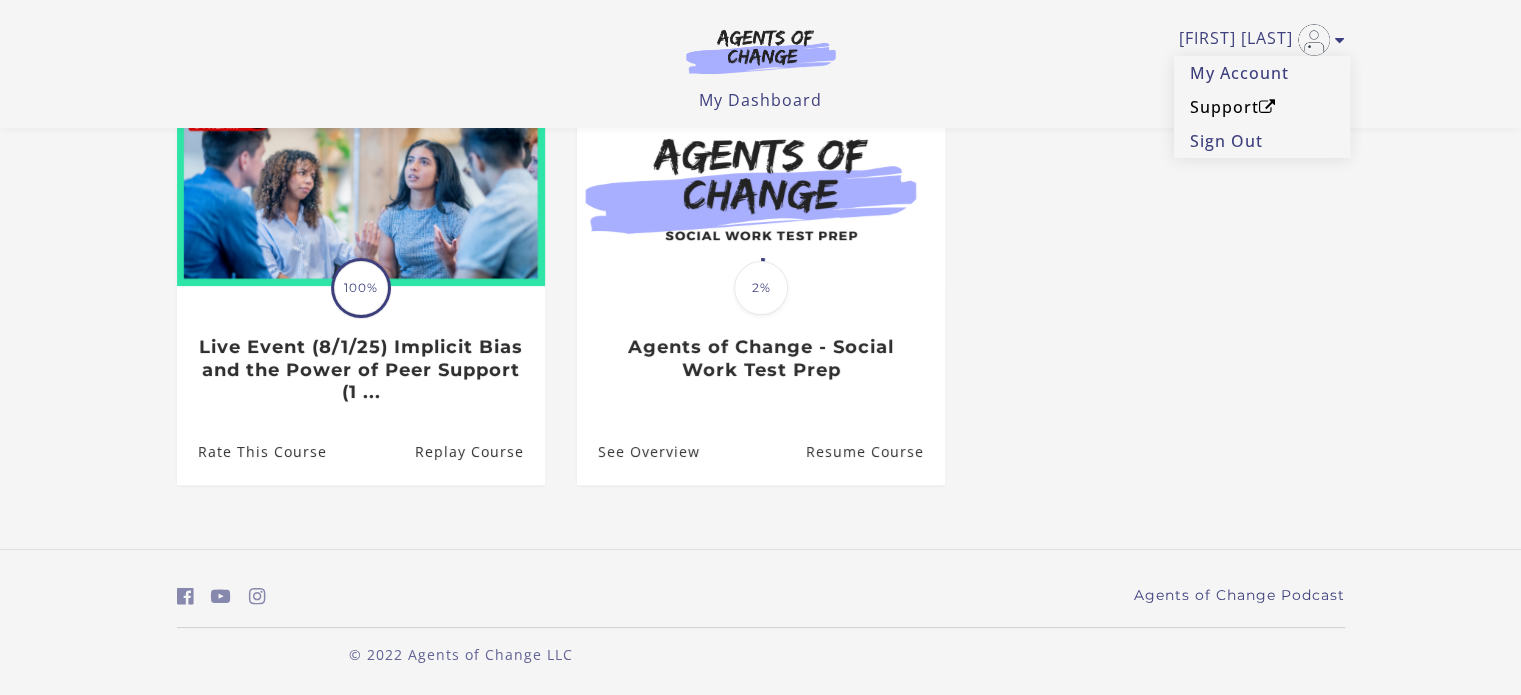 click on "Support" at bounding box center (1262, 107) 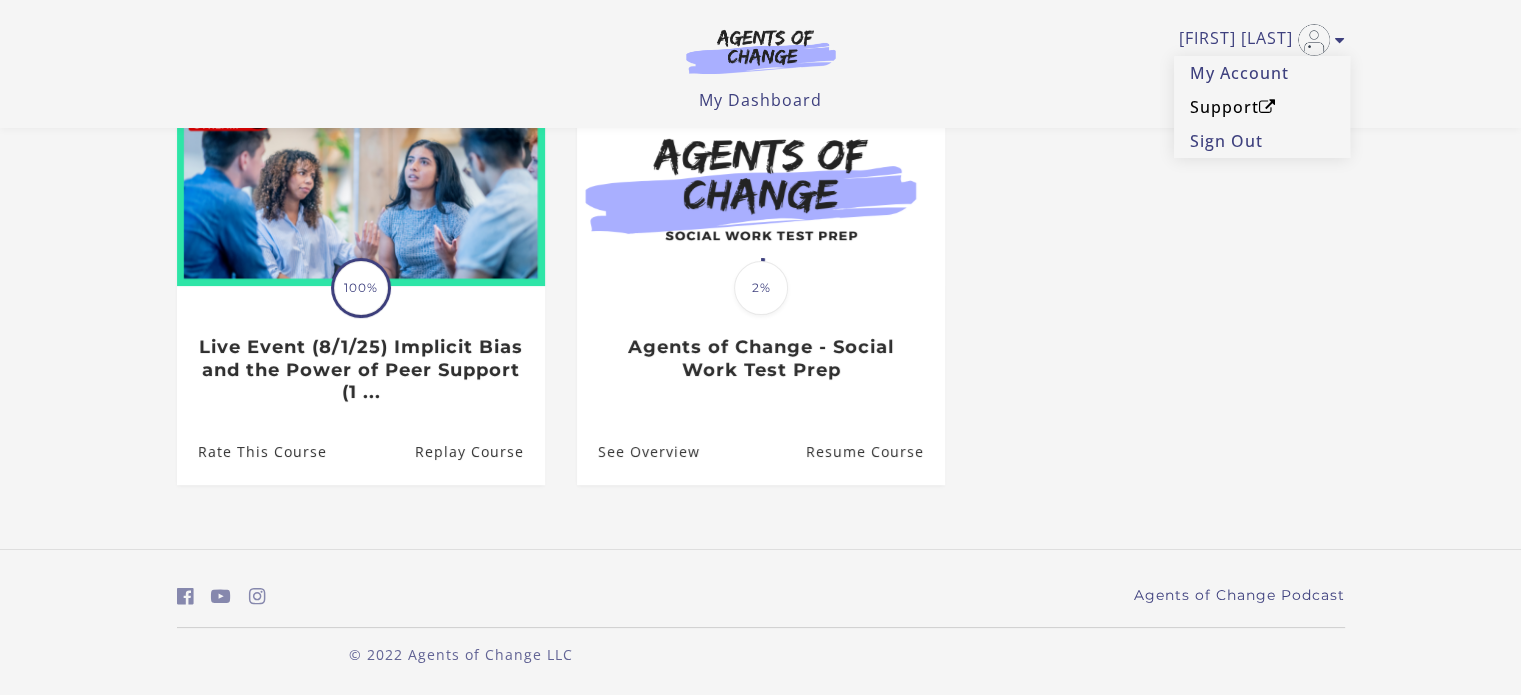 click on "Support" at bounding box center [1262, 107] 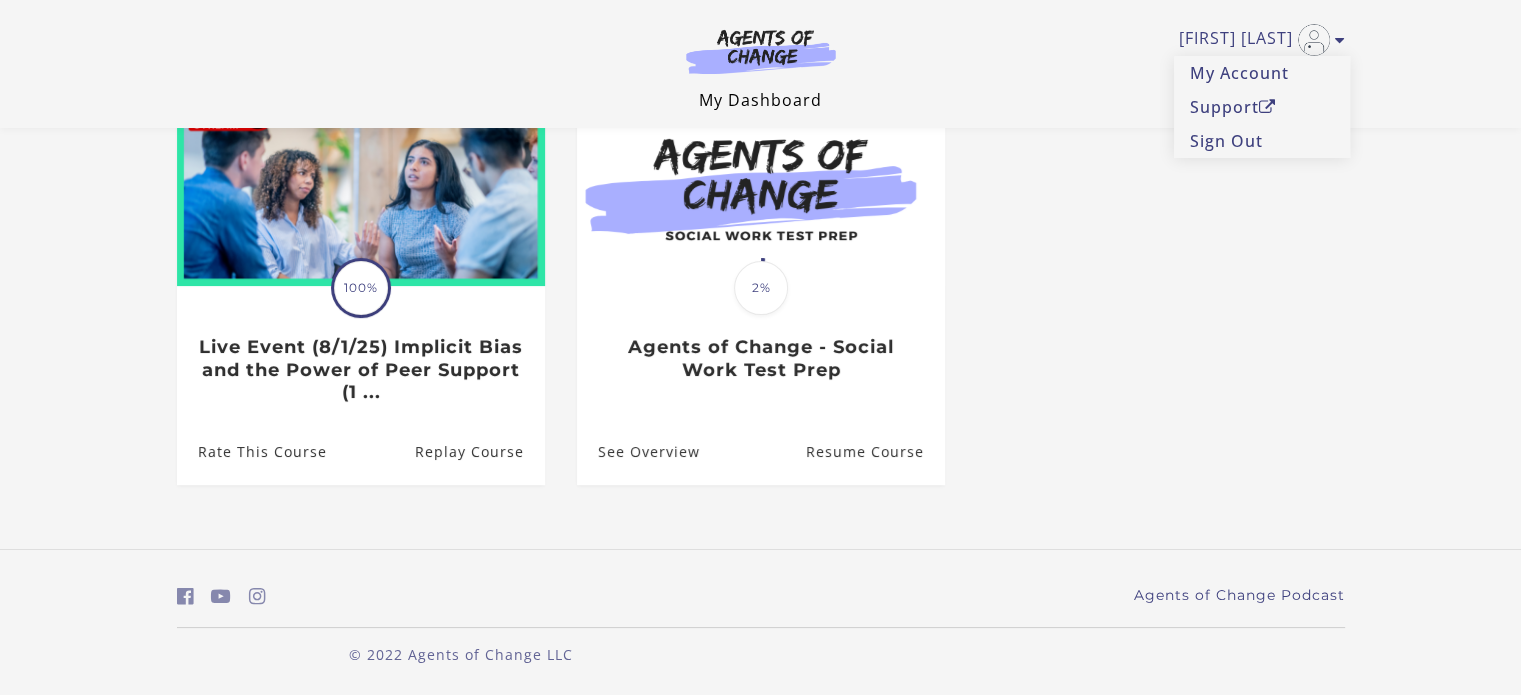 click on "My Dashboard" at bounding box center (760, 100) 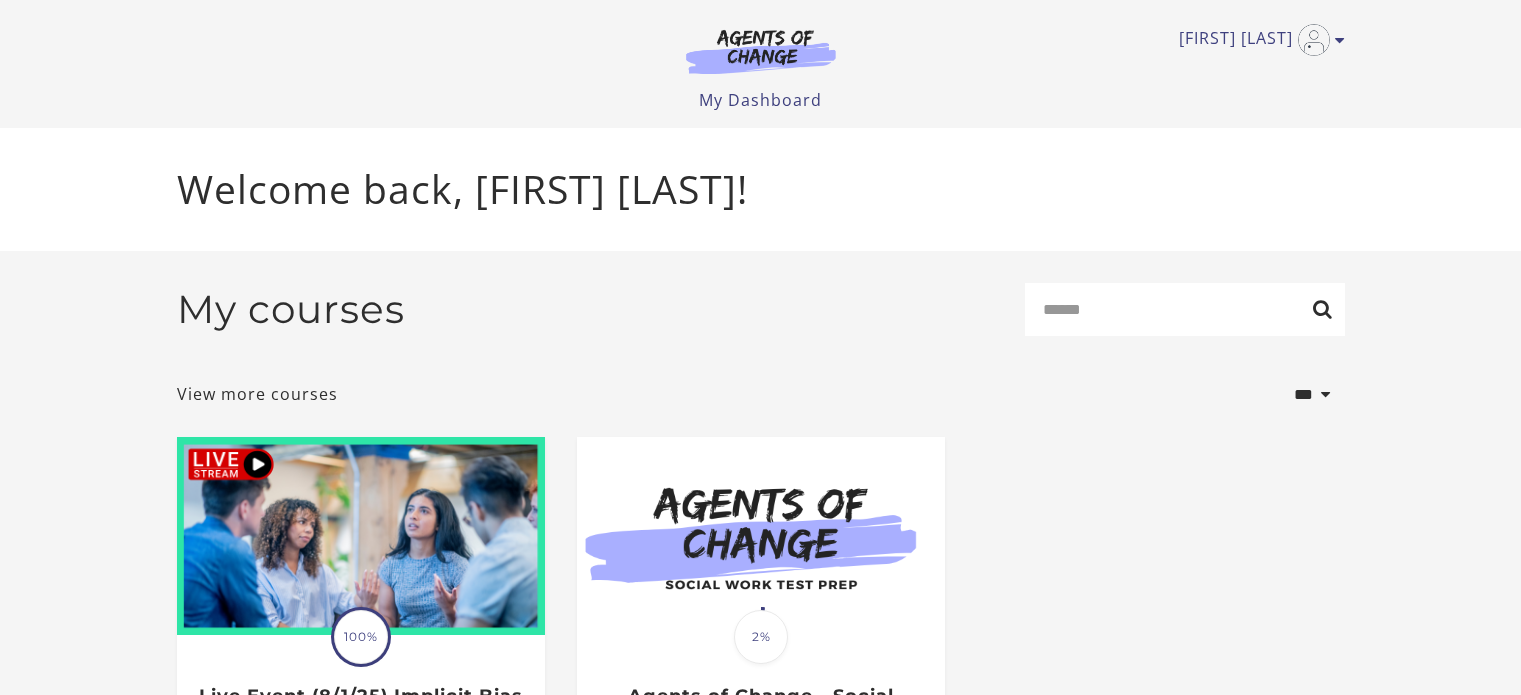 scroll, scrollTop: 0, scrollLeft: 0, axis: both 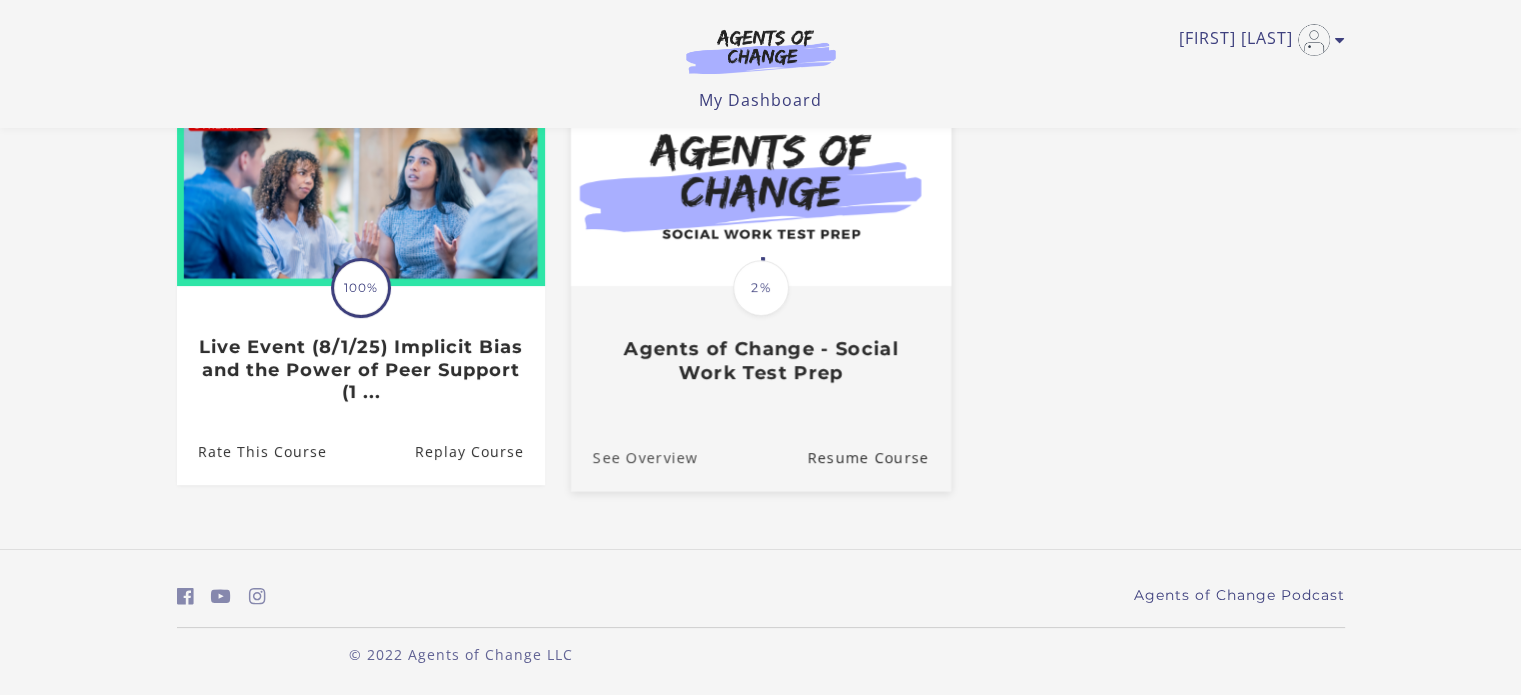 click on "See Overview" at bounding box center (633, 457) 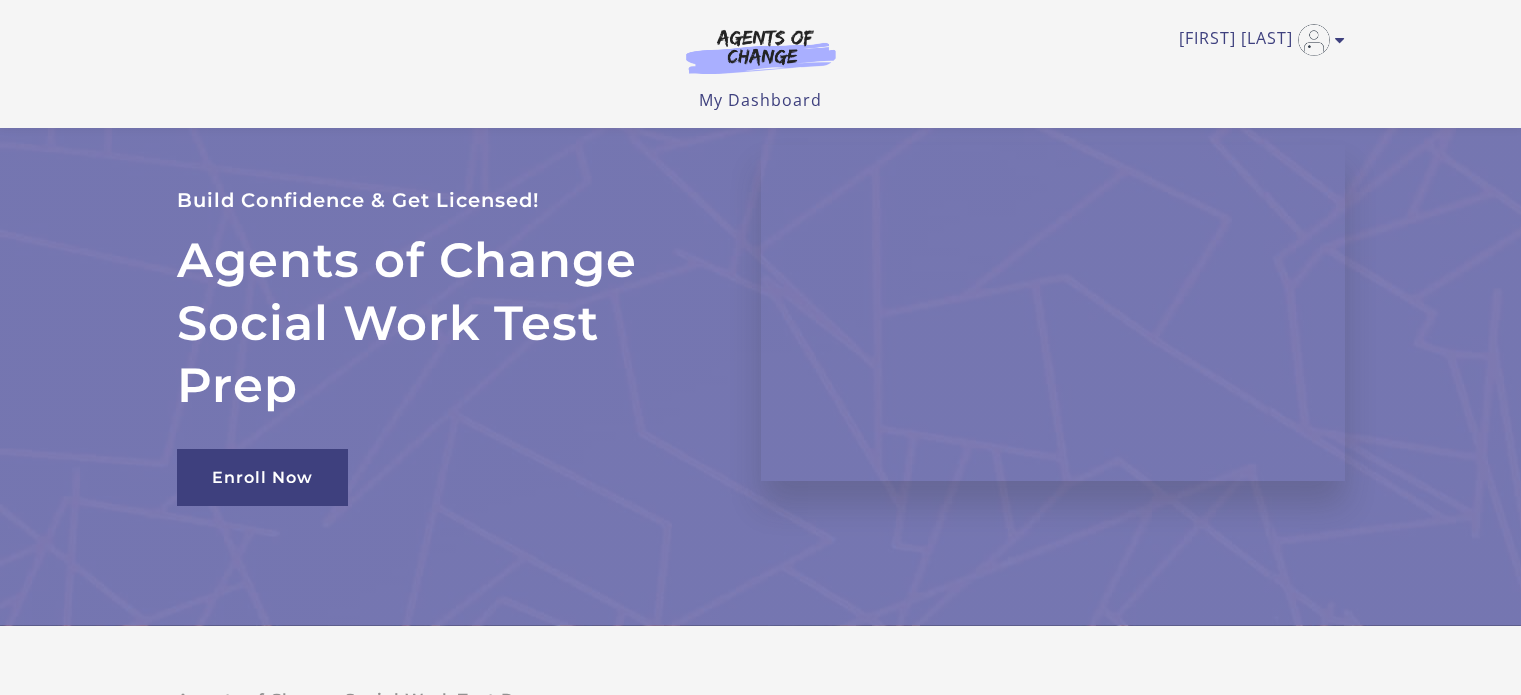 scroll, scrollTop: 80, scrollLeft: 0, axis: vertical 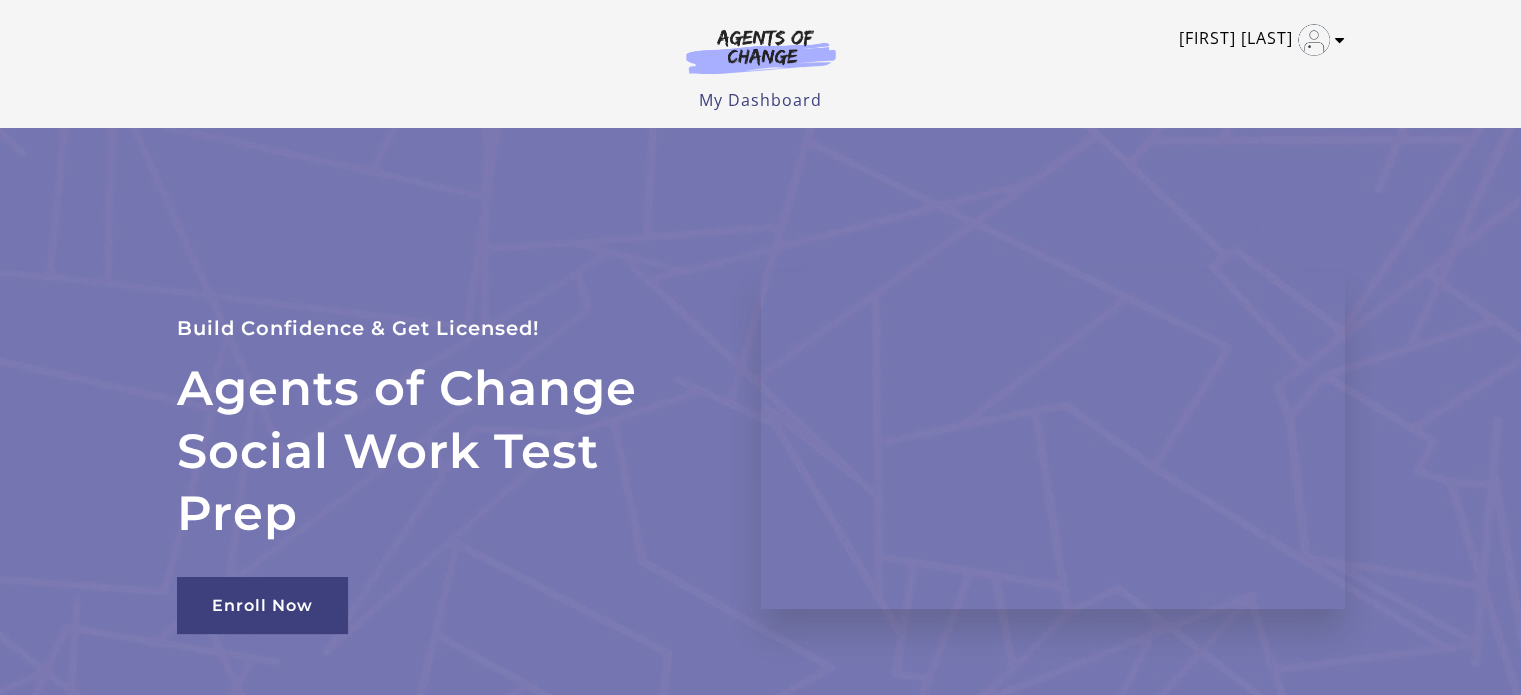 click at bounding box center (1314, 40) 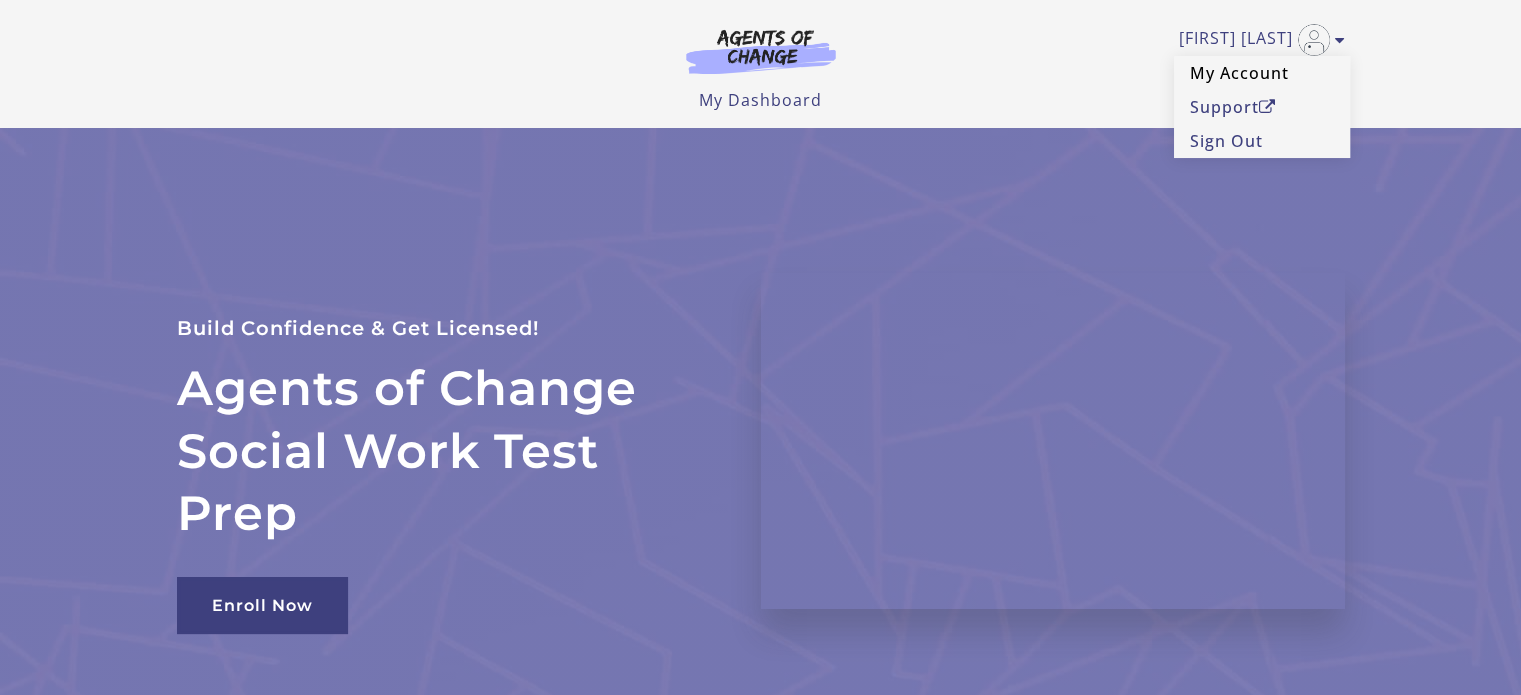 click on "My Account" at bounding box center (1262, 73) 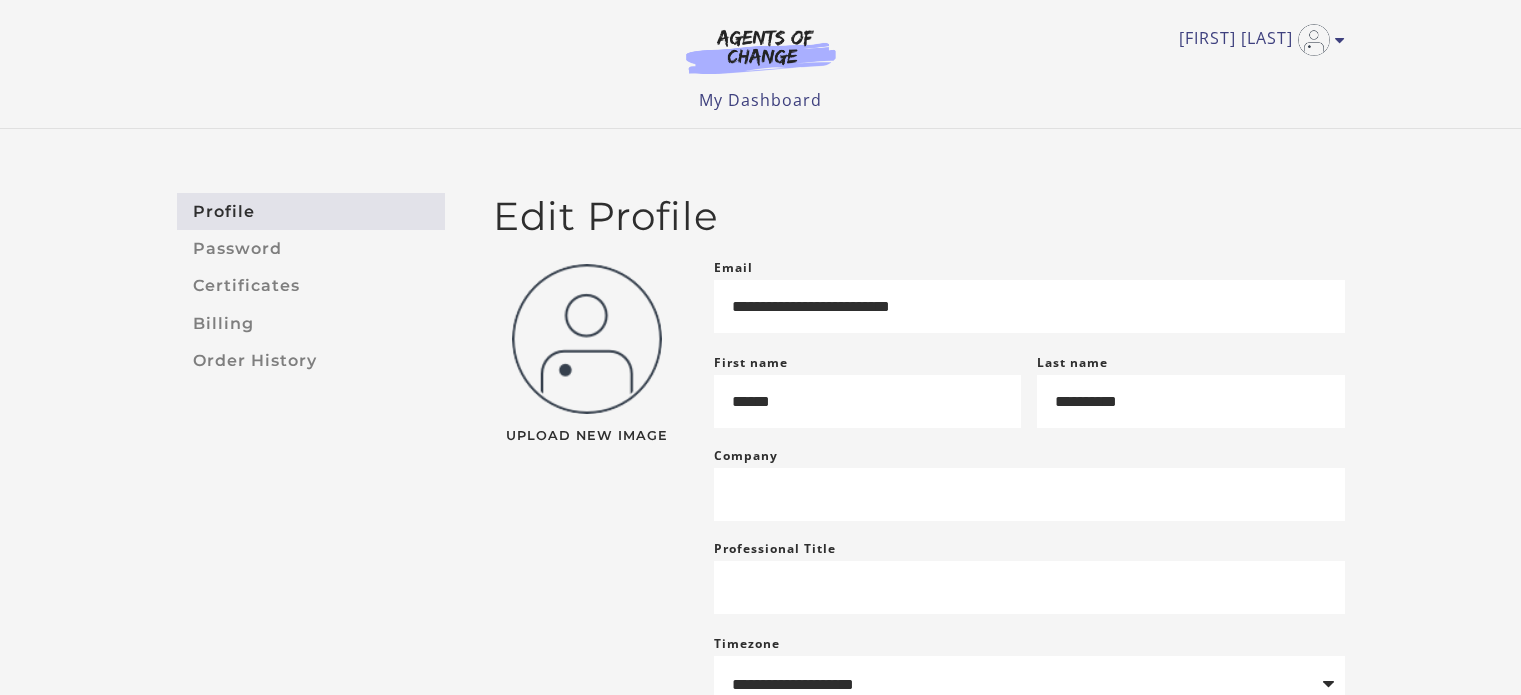 scroll, scrollTop: 0, scrollLeft: 0, axis: both 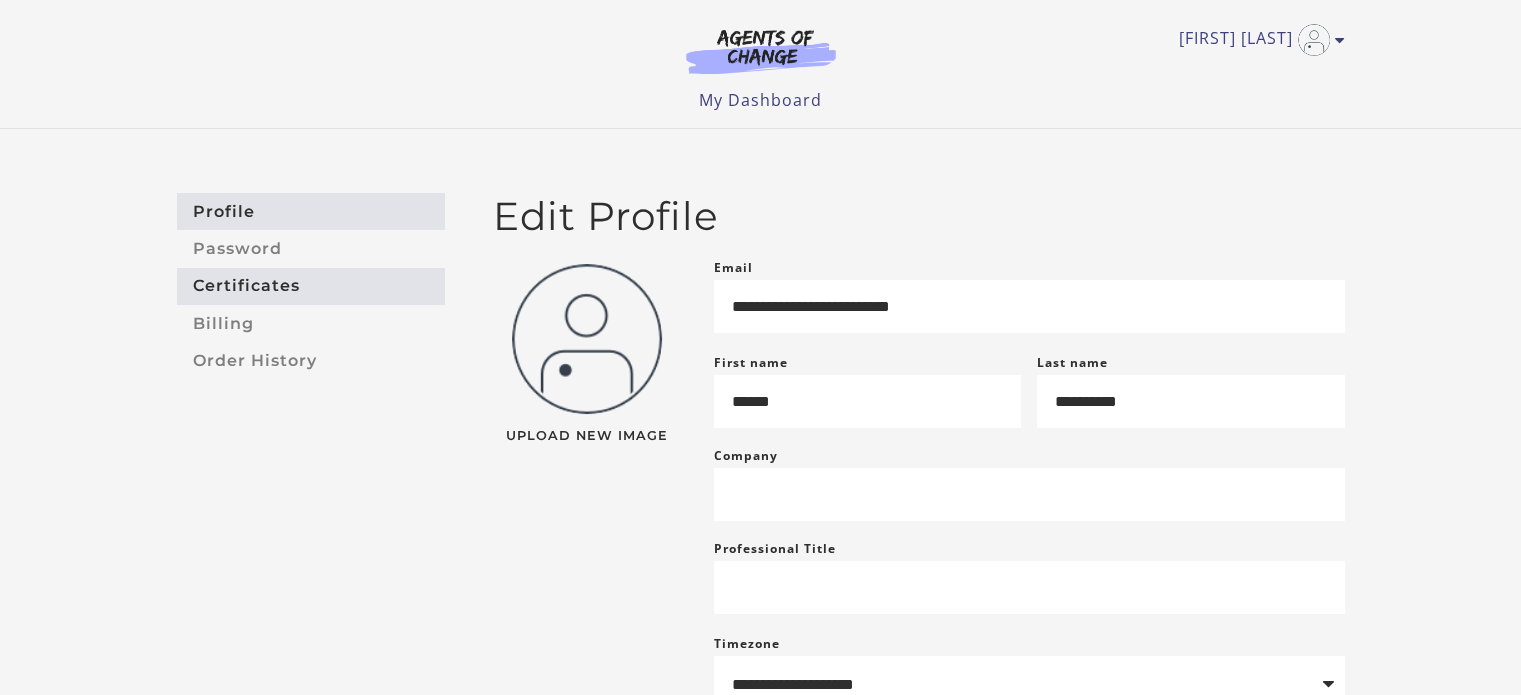 click on "Certificates" at bounding box center [311, 286] 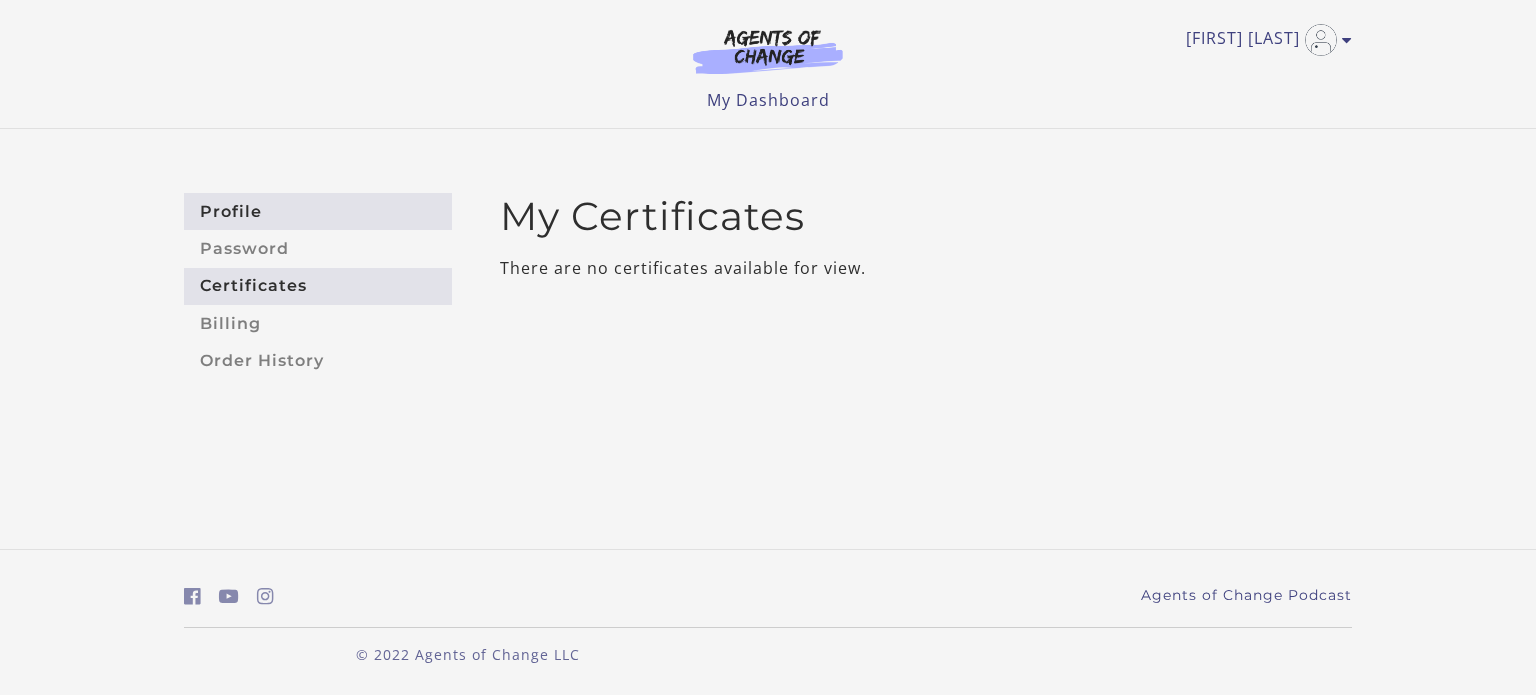 scroll, scrollTop: 0, scrollLeft: 0, axis: both 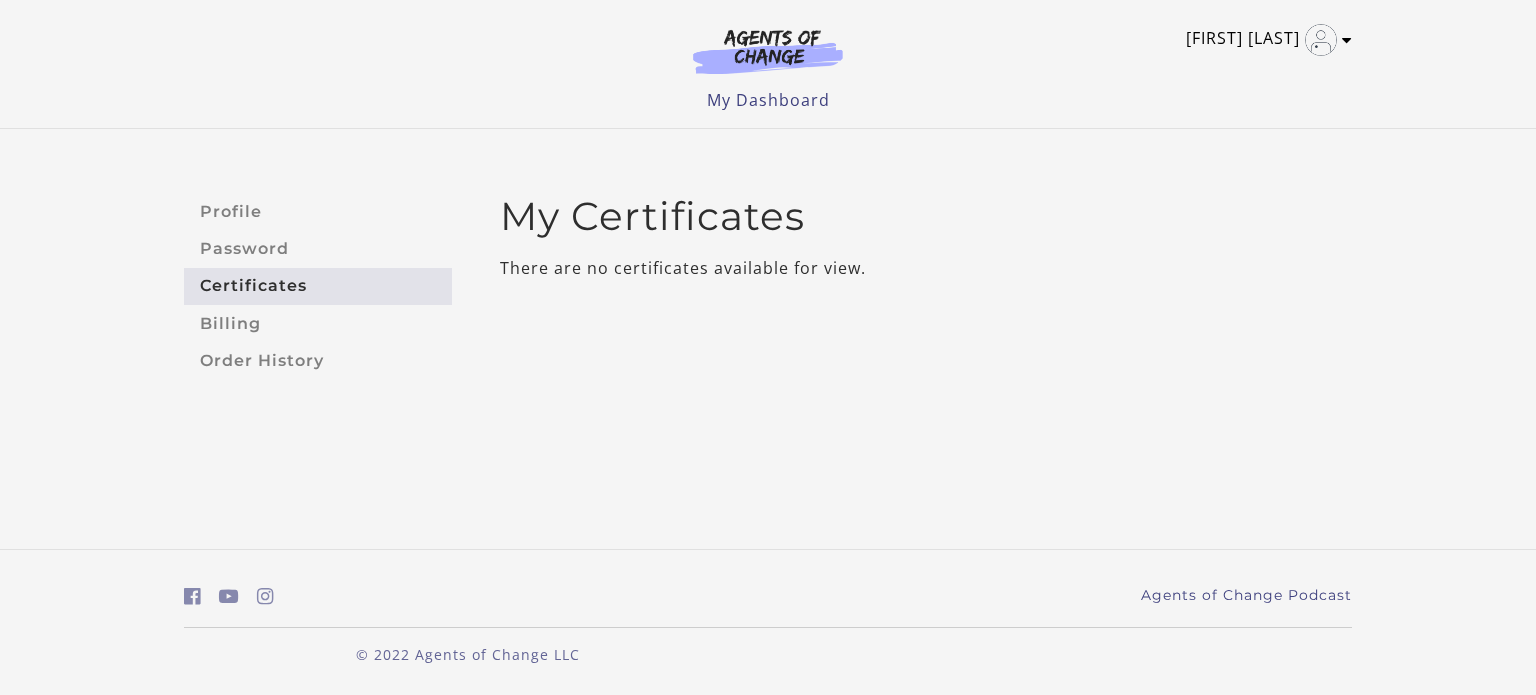 click on "[FIRST] [LAST]" at bounding box center (1264, 40) 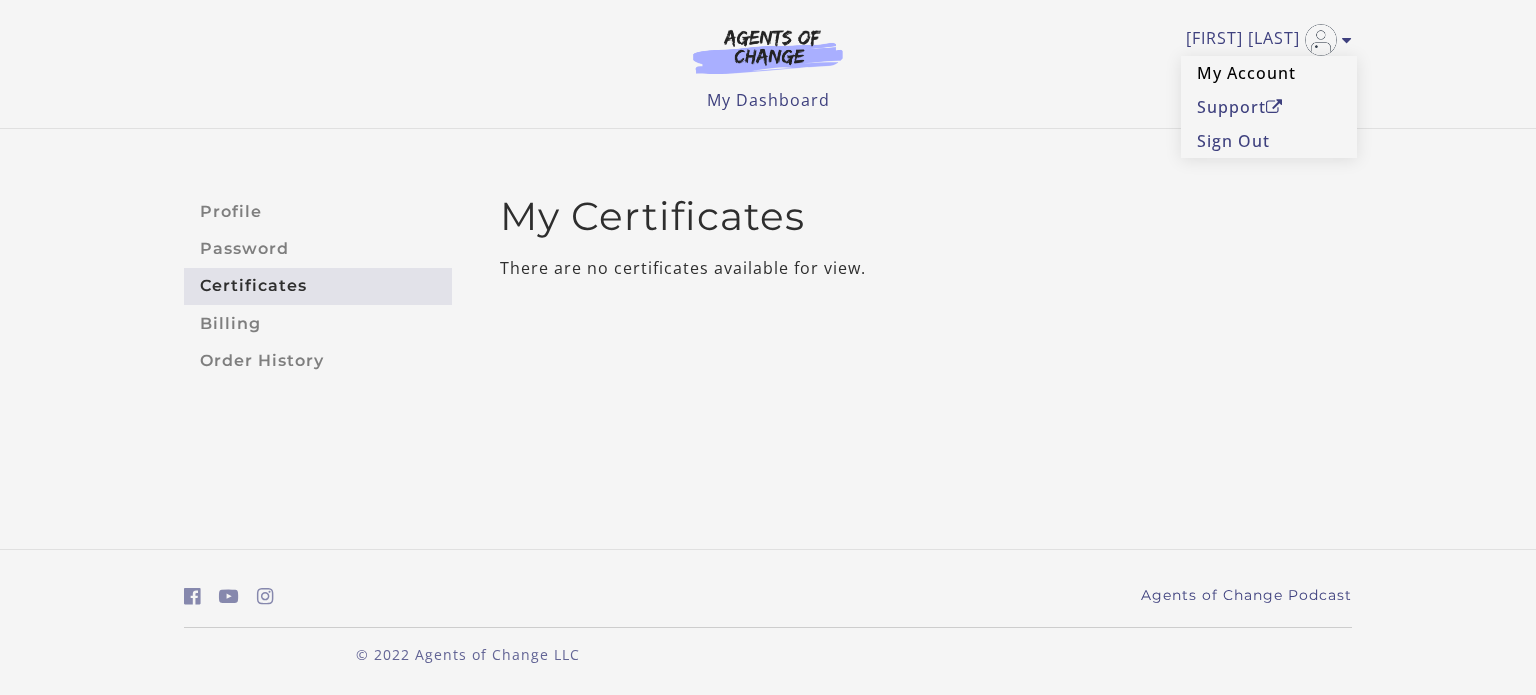 click on "My Account" at bounding box center [1269, 73] 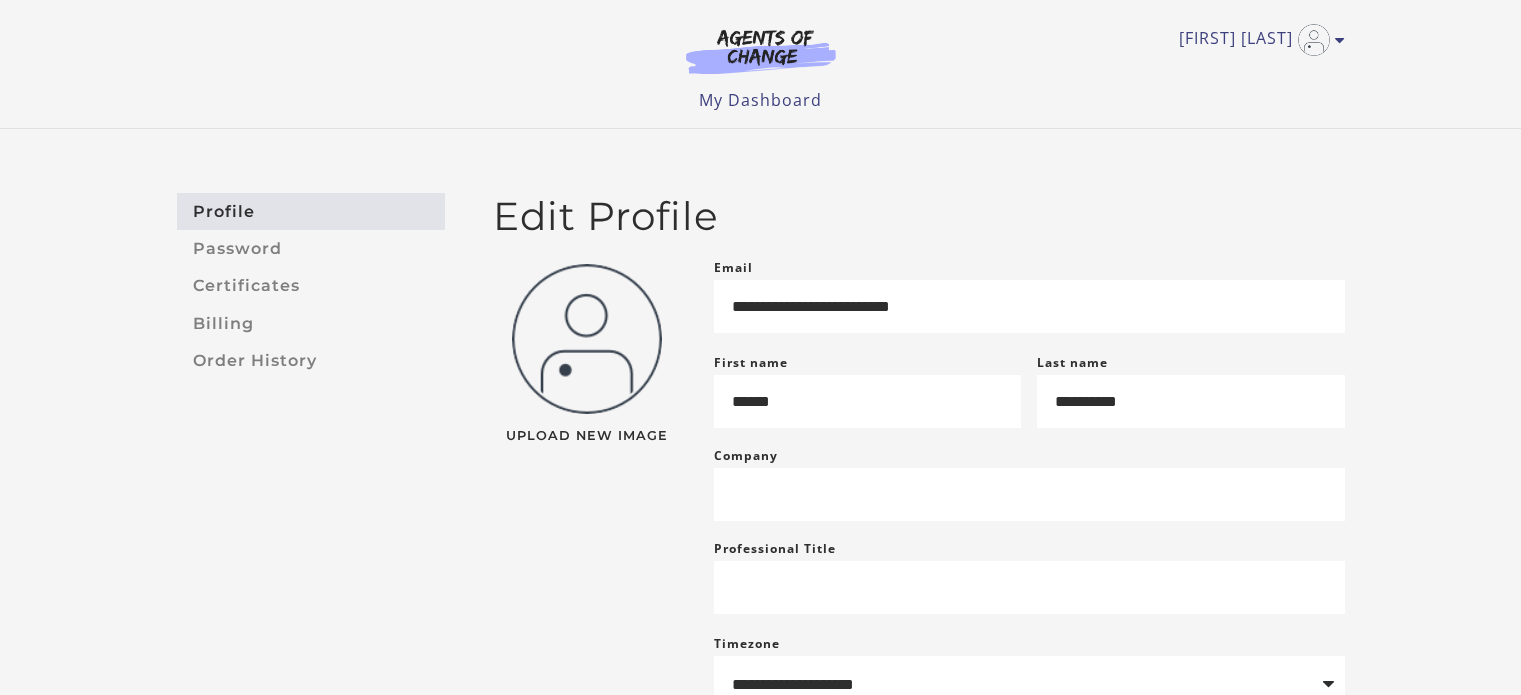 scroll, scrollTop: 0, scrollLeft: 0, axis: both 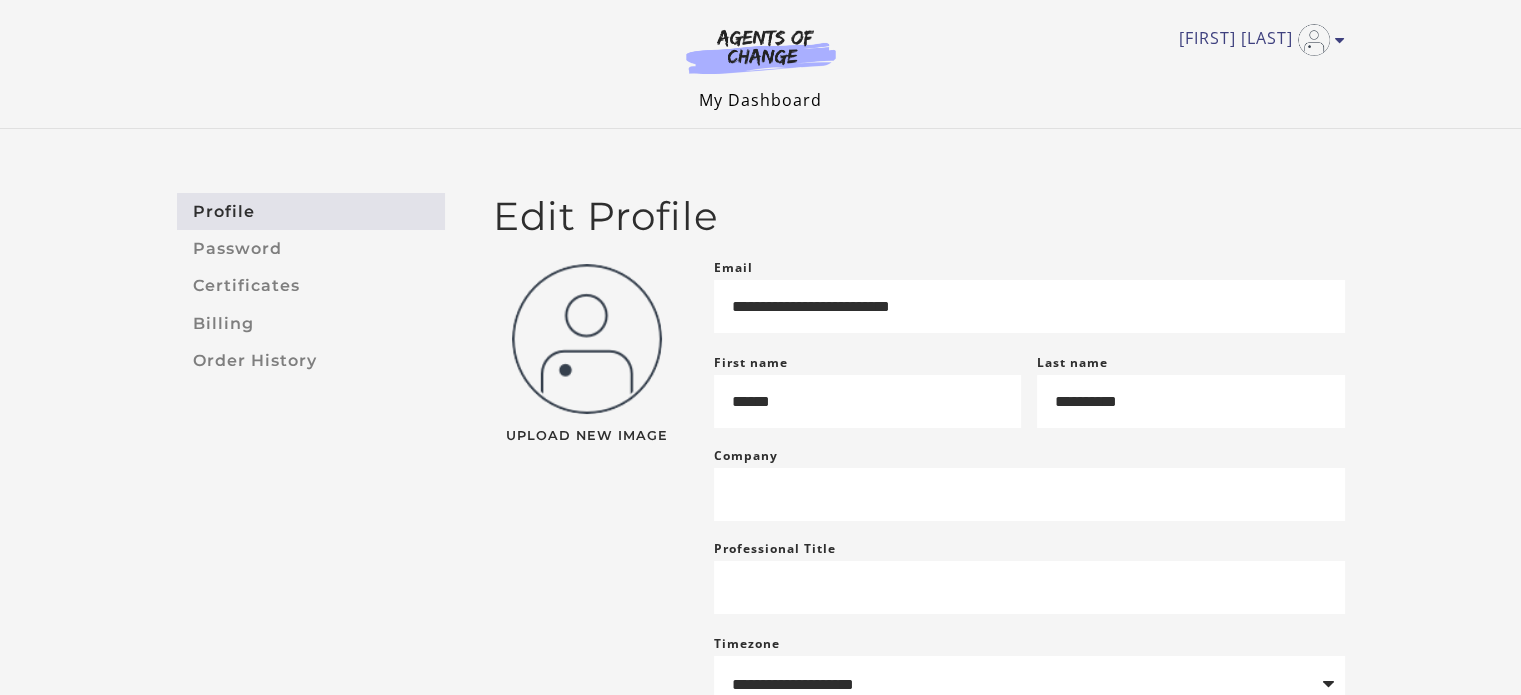 click on "My Dashboard" at bounding box center [760, 100] 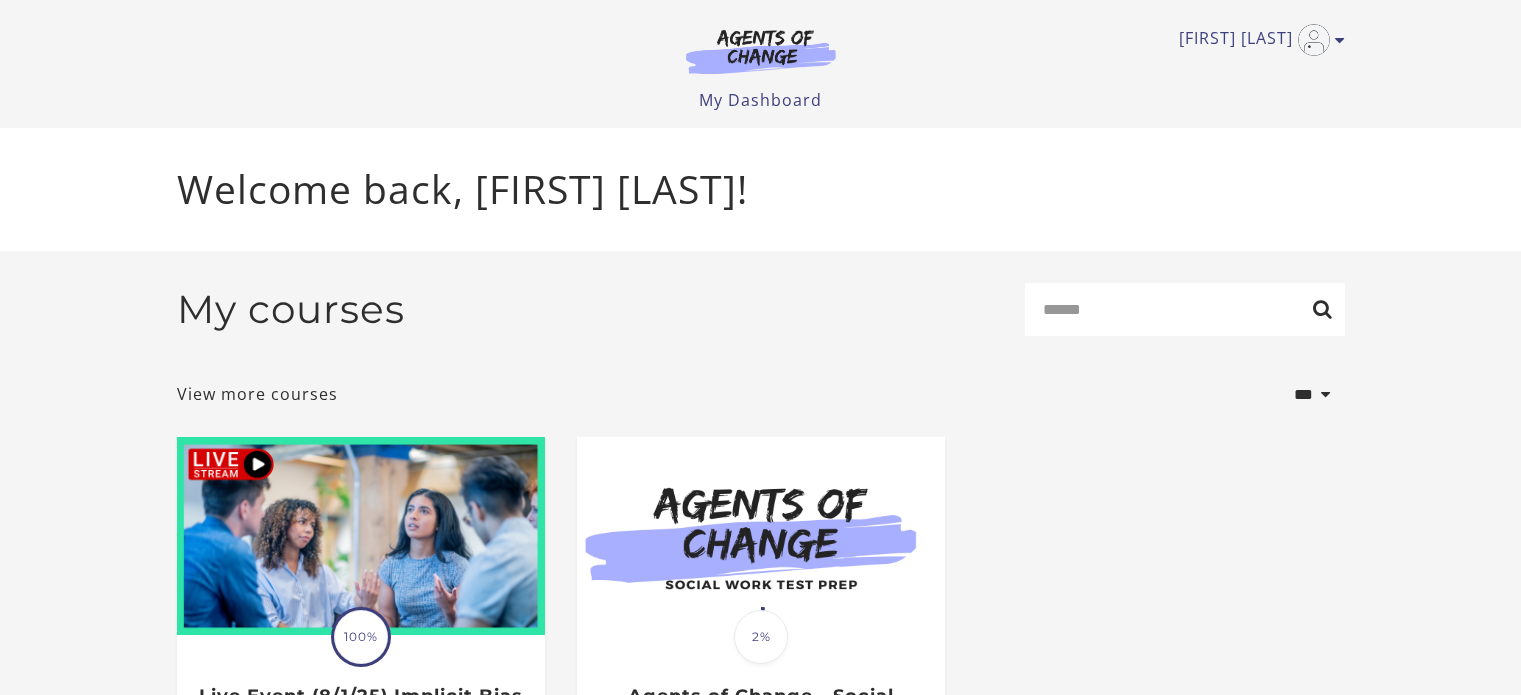 scroll, scrollTop: 0, scrollLeft: 0, axis: both 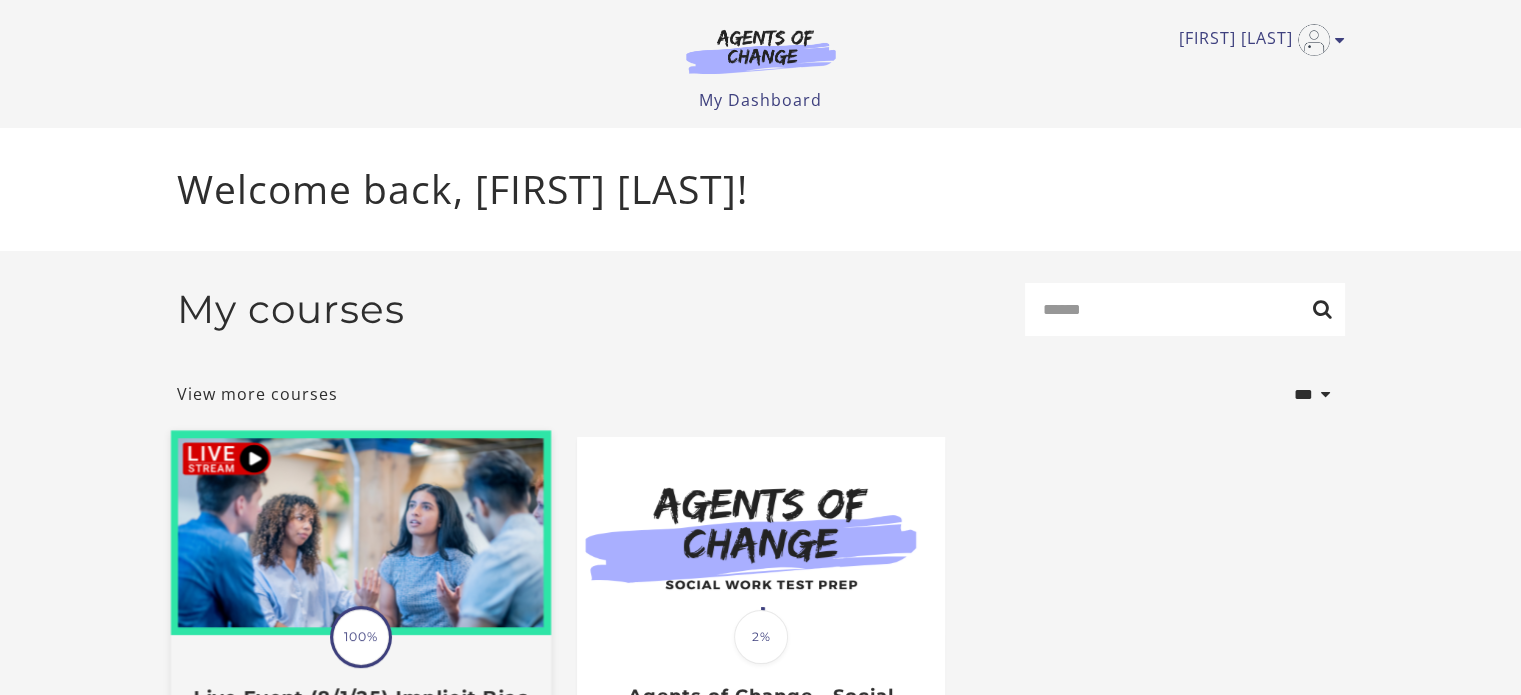 click at bounding box center [360, 533] 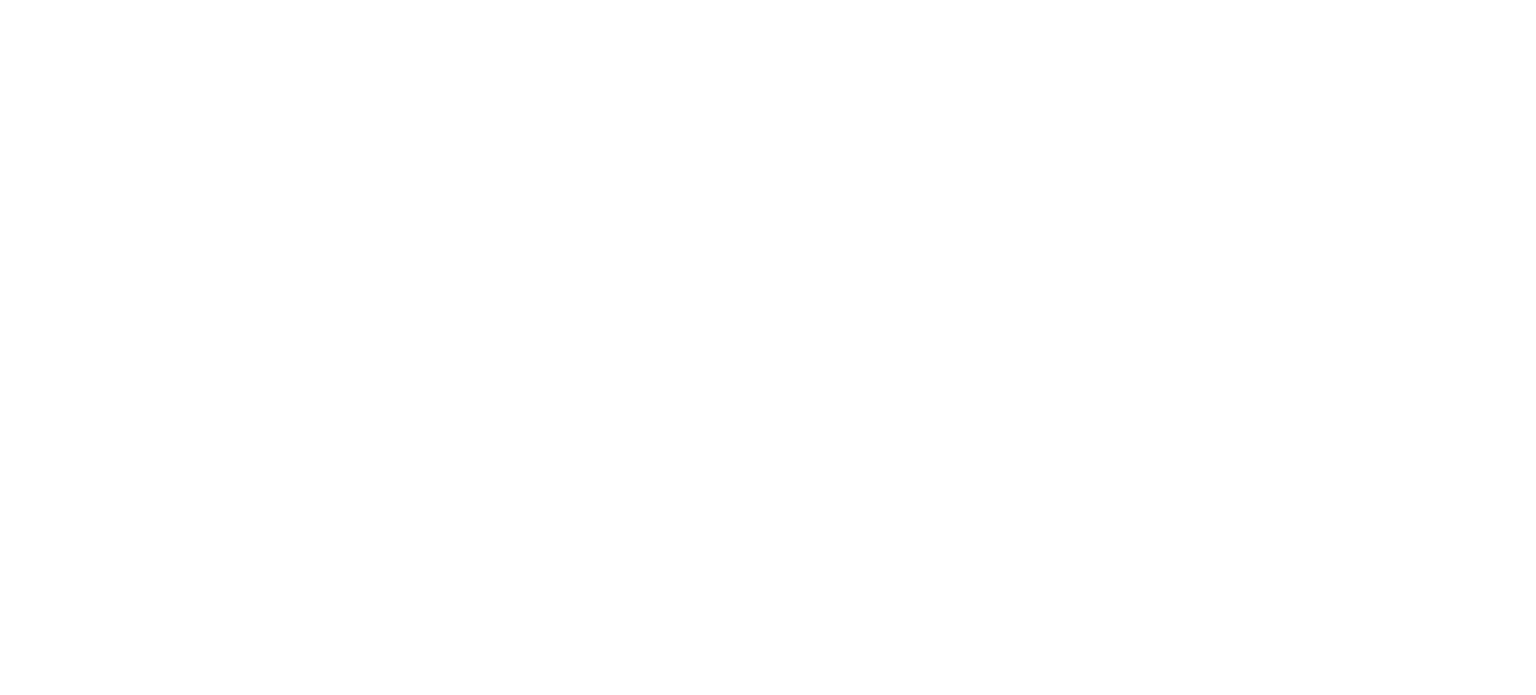 scroll, scrollTop: 0, scrollLeft: 0, axis: both 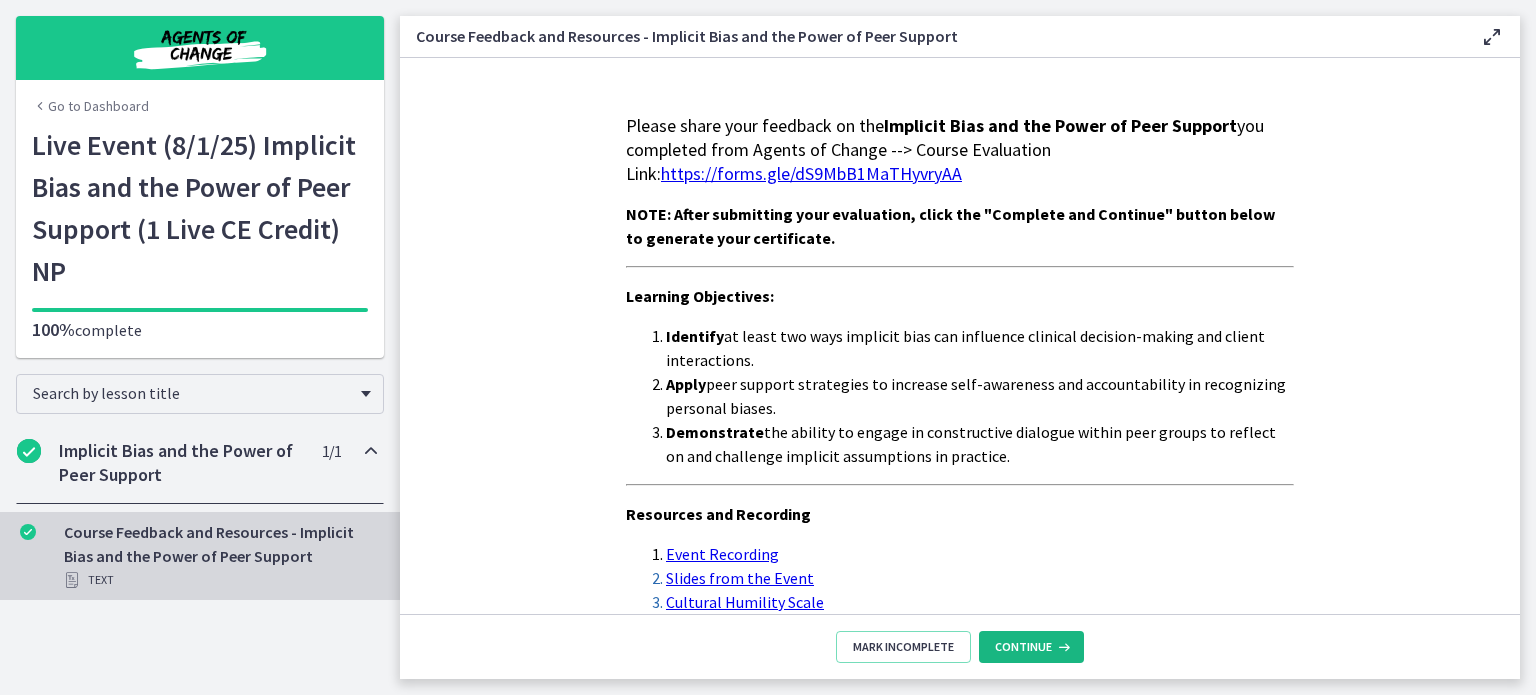 click on "Continue" at bounding box center [1023, 647] 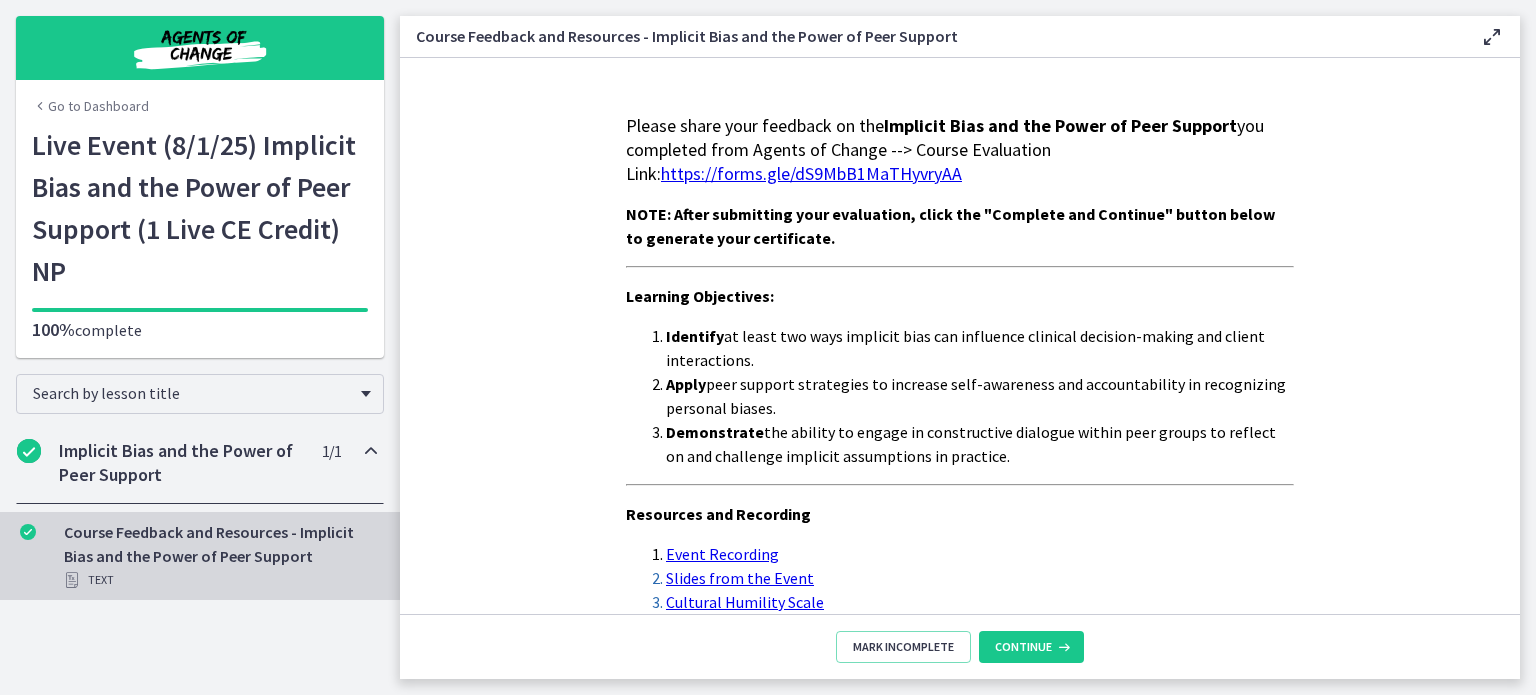 scroll, scrollTop: 120, scrollLeft: 0, axis: vertical 